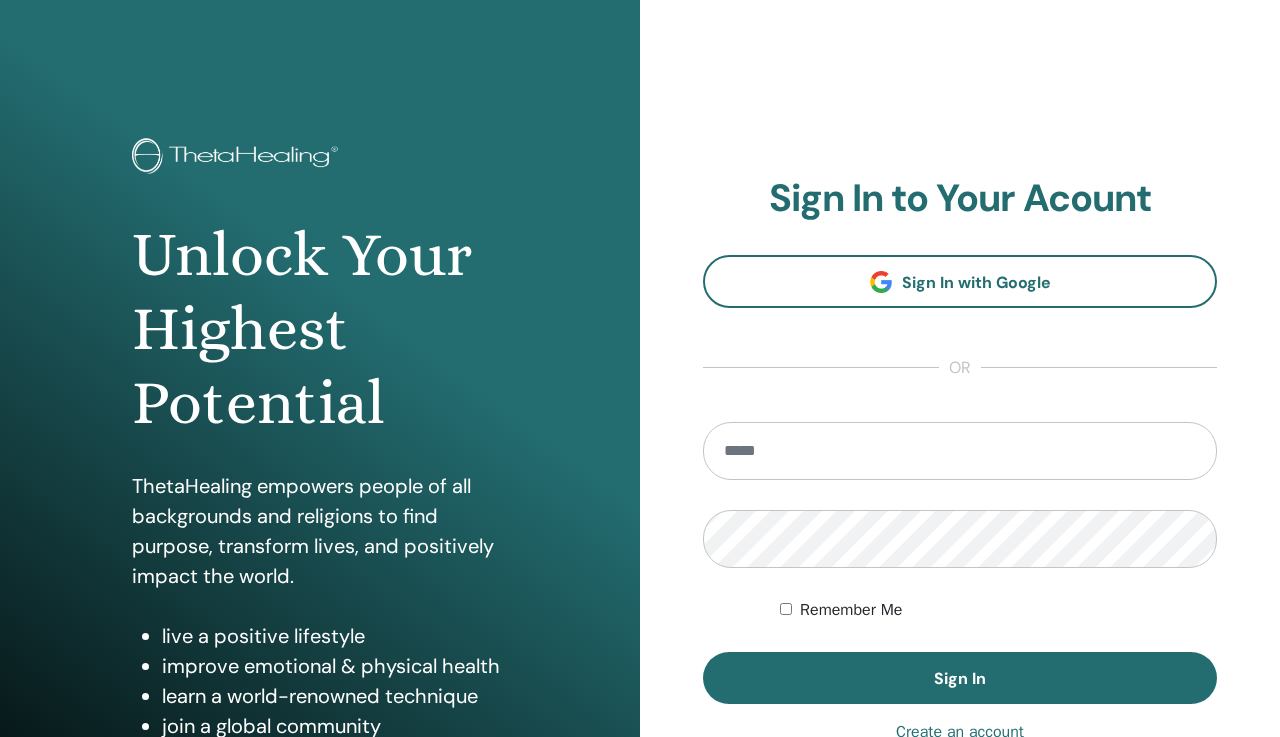 scroll, scrollTop: 0, scrollLeft: 0, axis: both 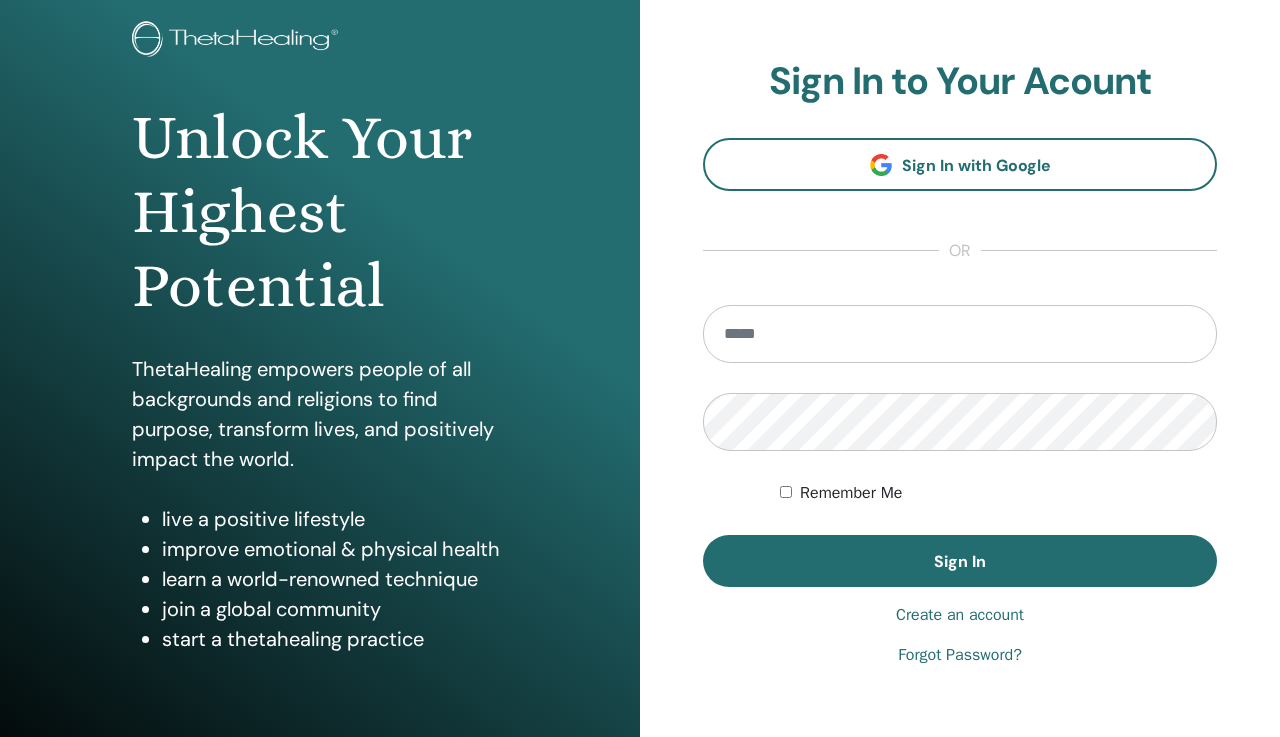 click at bounding box center [960, 334] 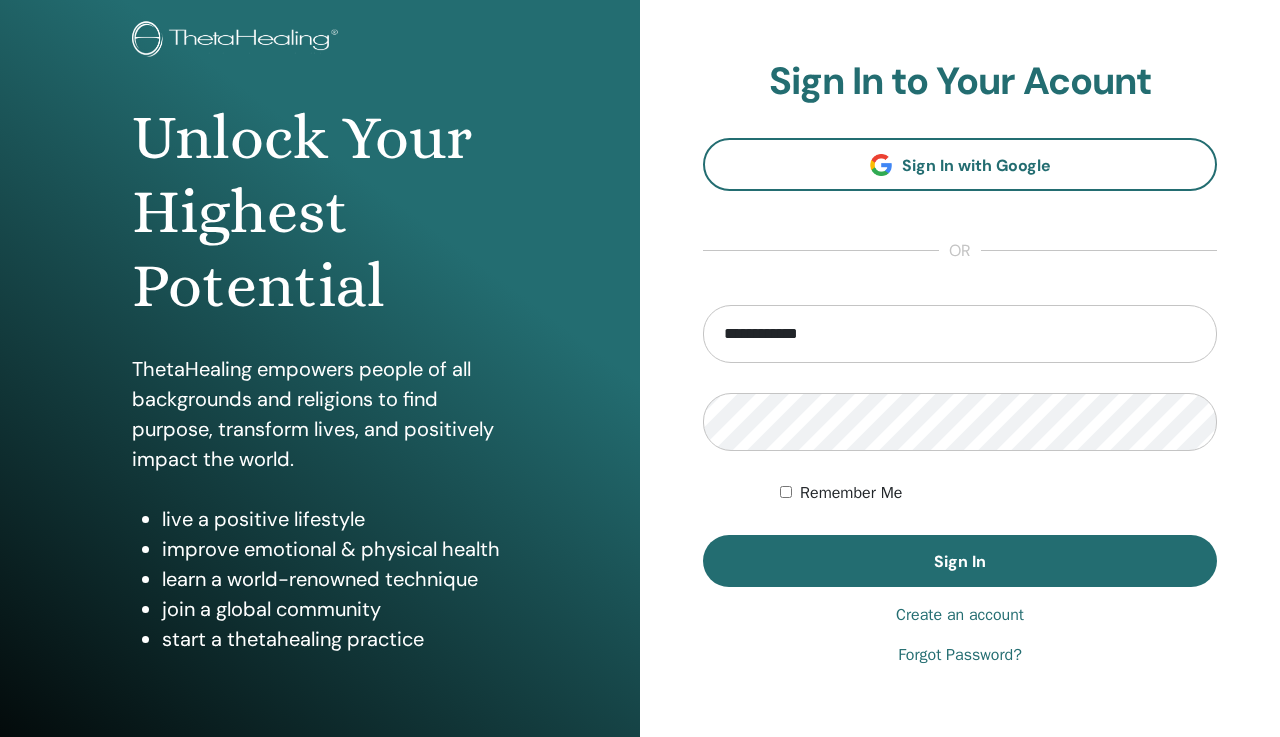 click on "**********" at bounding box center [960, 334] 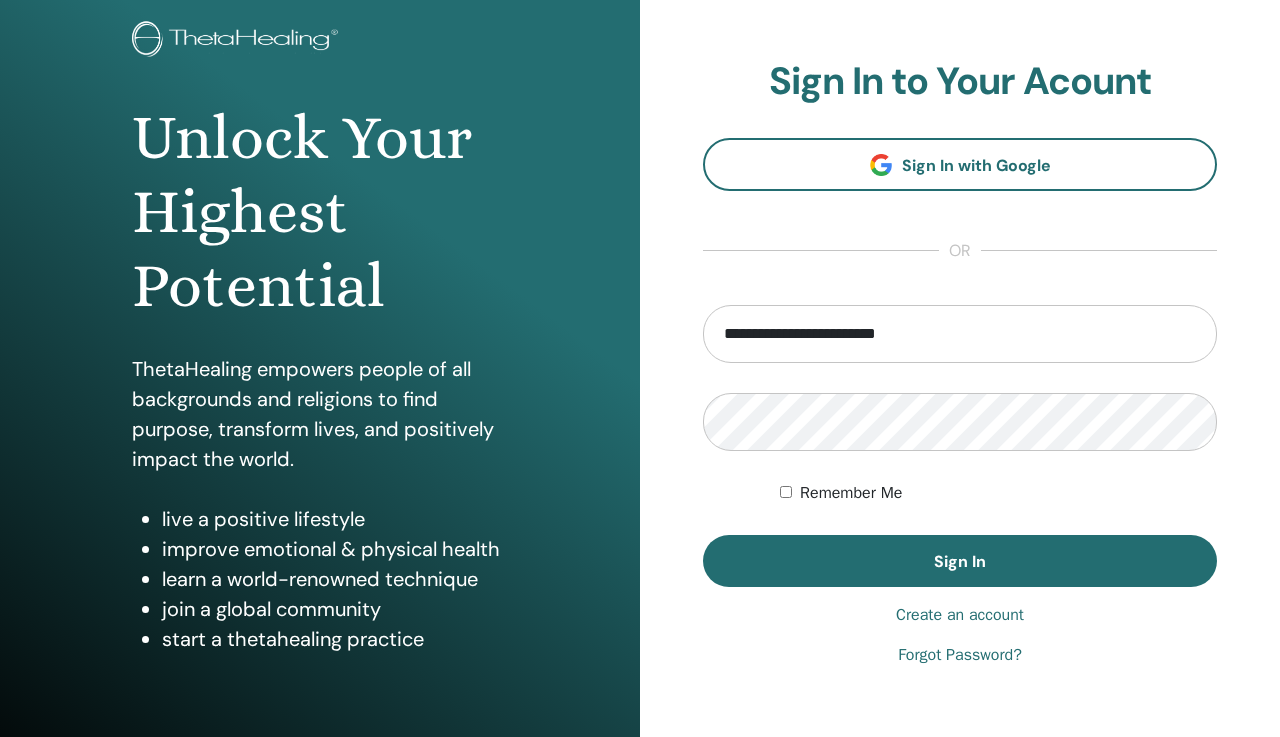 type on "**********" 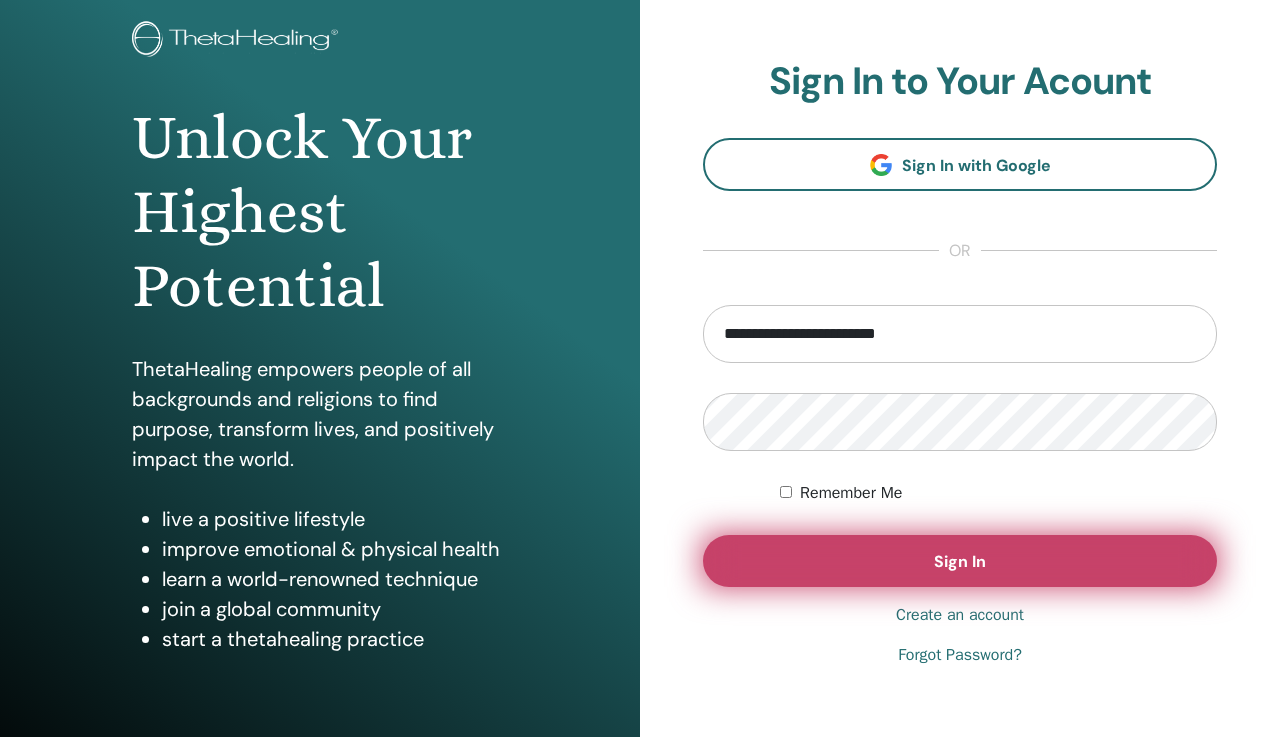 click on "Sign In" at bounding box center (960, 561) 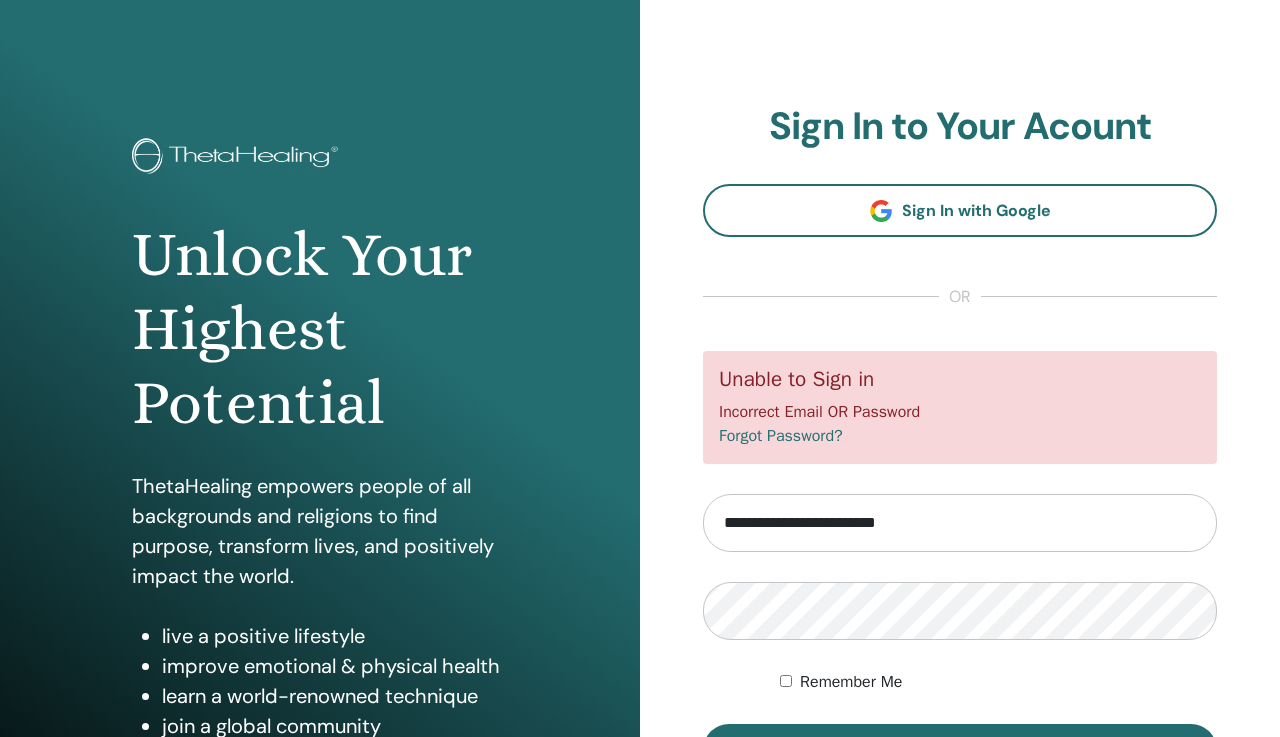 scroll, scrollTop: 0, scrollLeft: 0, axis: both 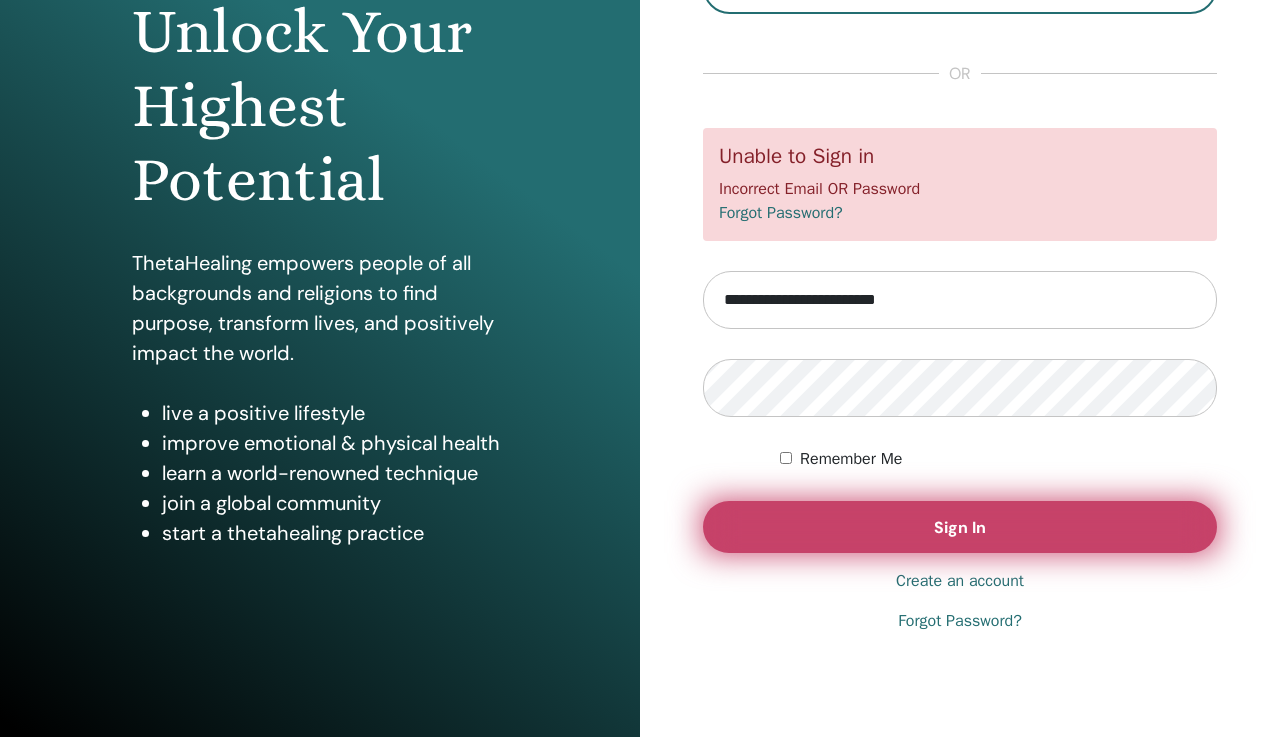 click on "Sign In" at bounding box center [960, 527] 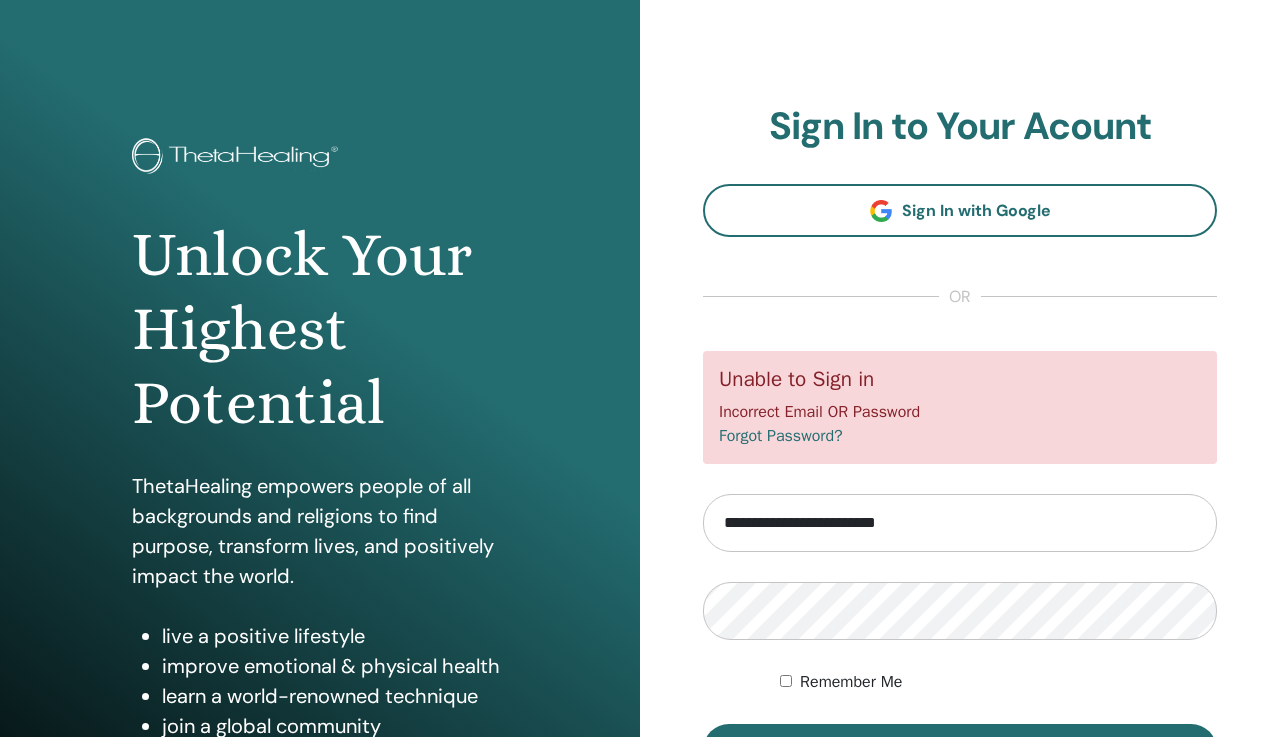 scroll, scrollTop: 0, scrollLeft: 0, axis: both 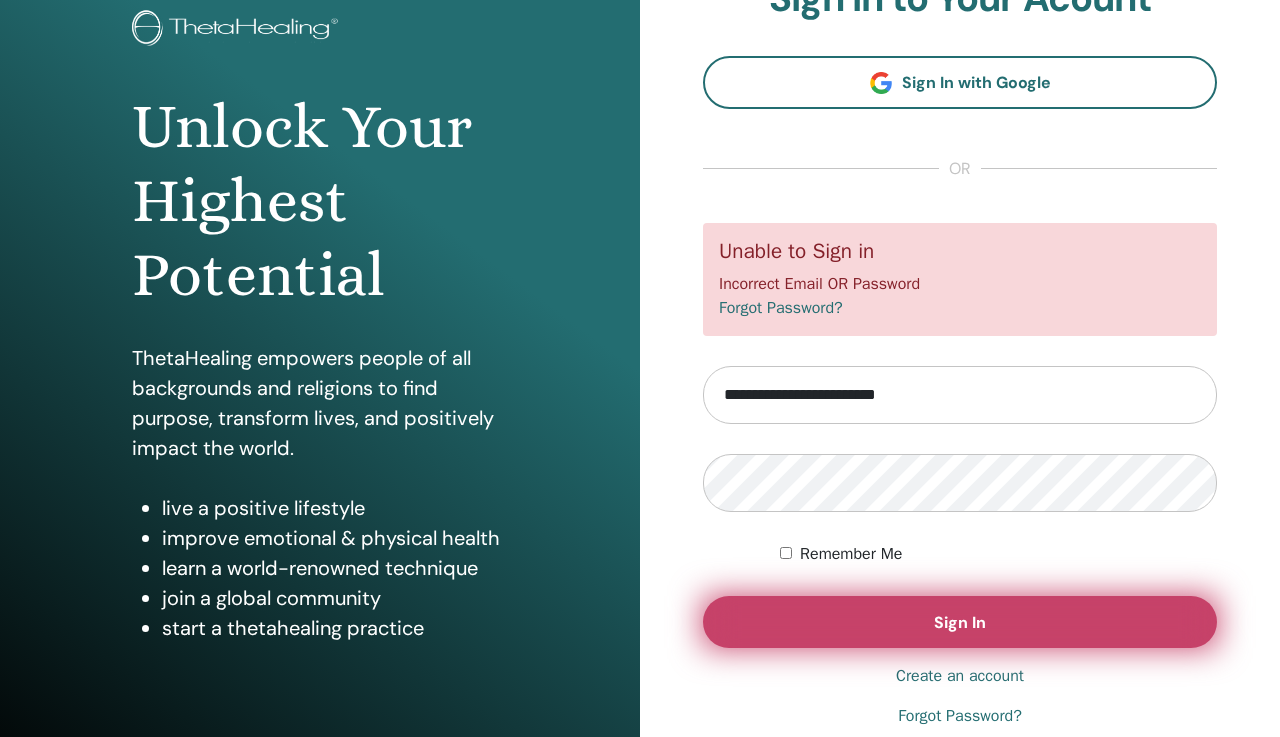 click on "Sign In" at bounding box center [960, 622] 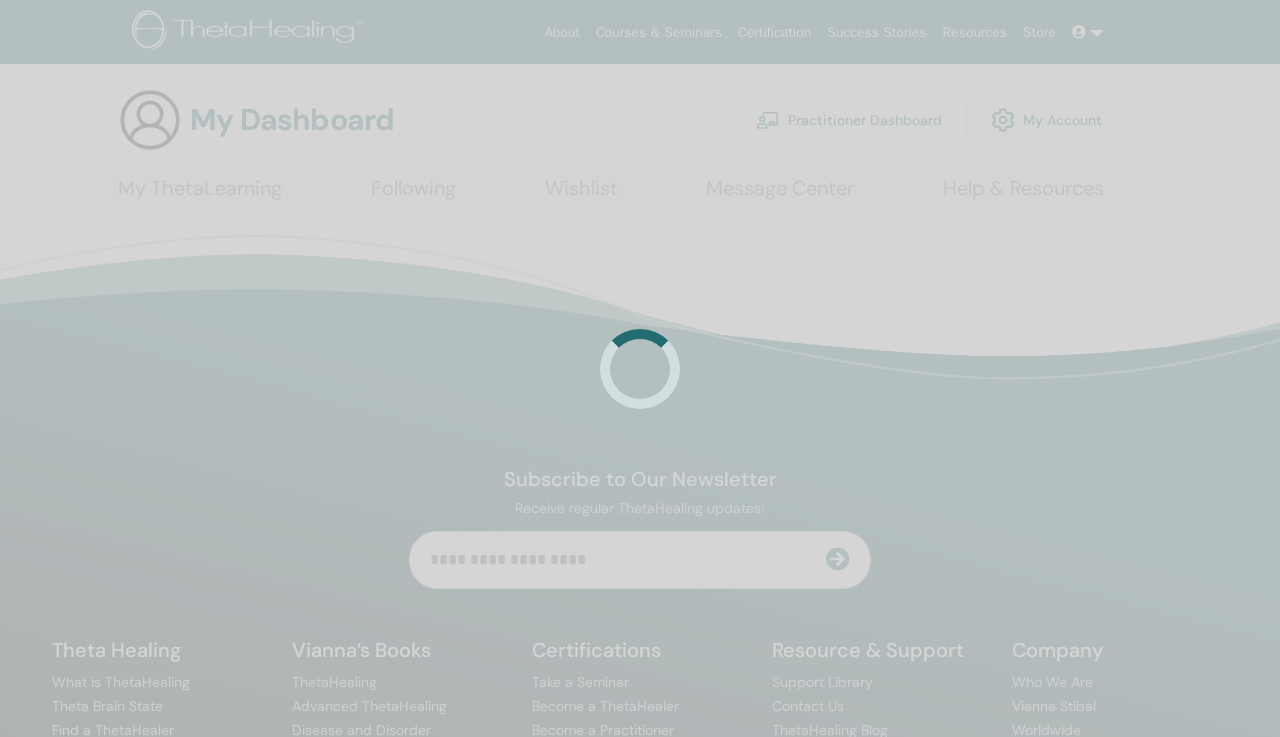 scroll, scrollTop: 0, scrollLeft: 0, axis: both 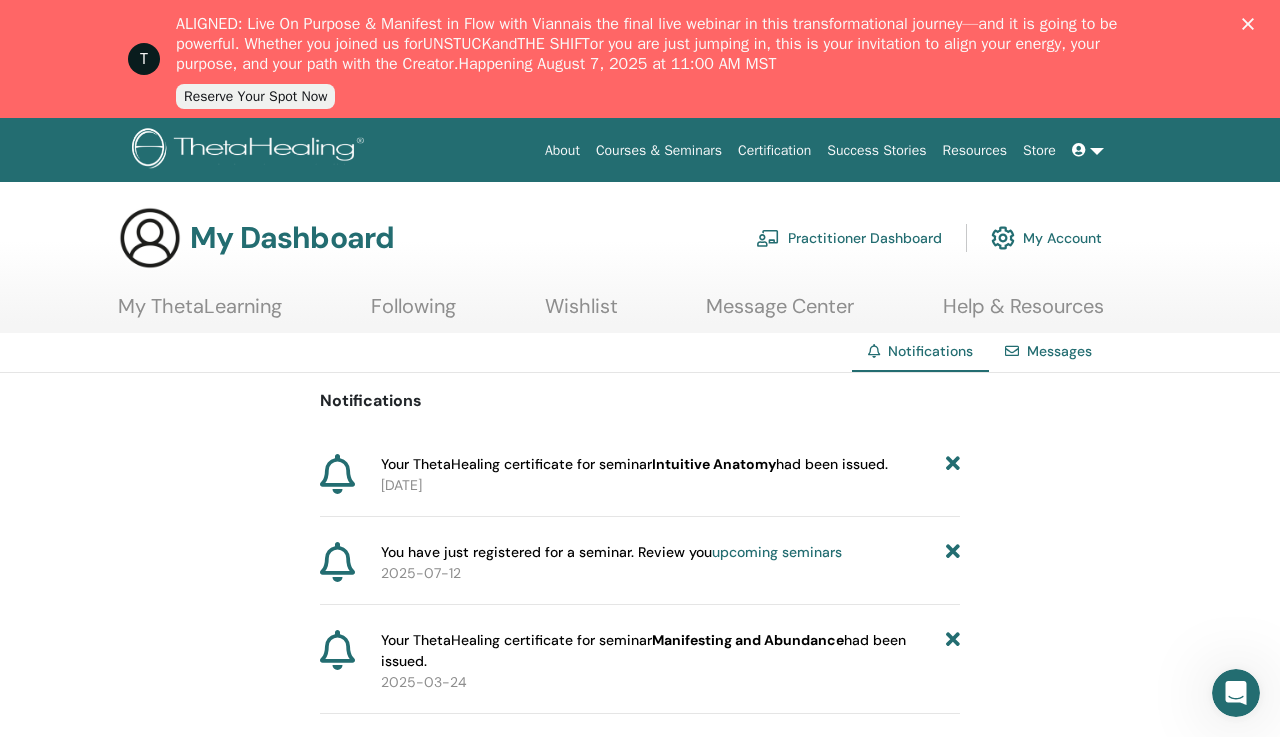 click on "My ThetaLearning" at bounding box center (200, 313) 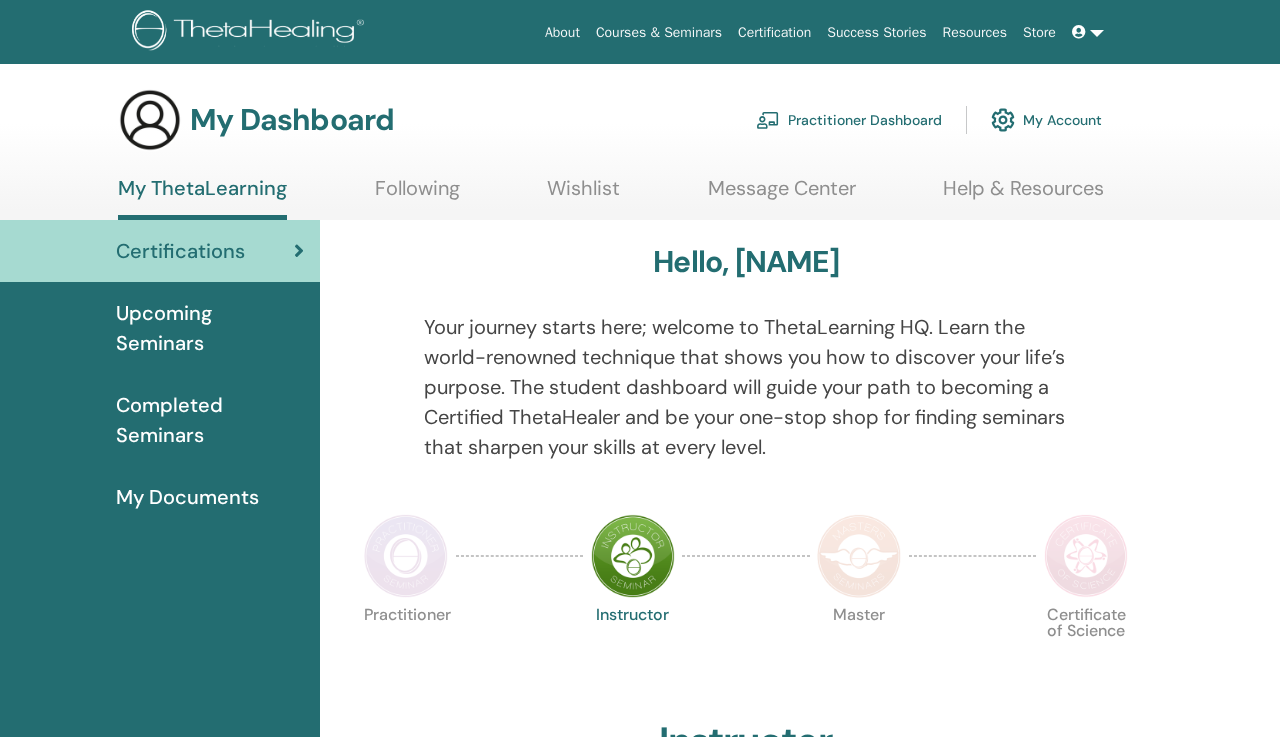 scroll, scrollTop: 58, scrollLeft: 0, axis: vertical 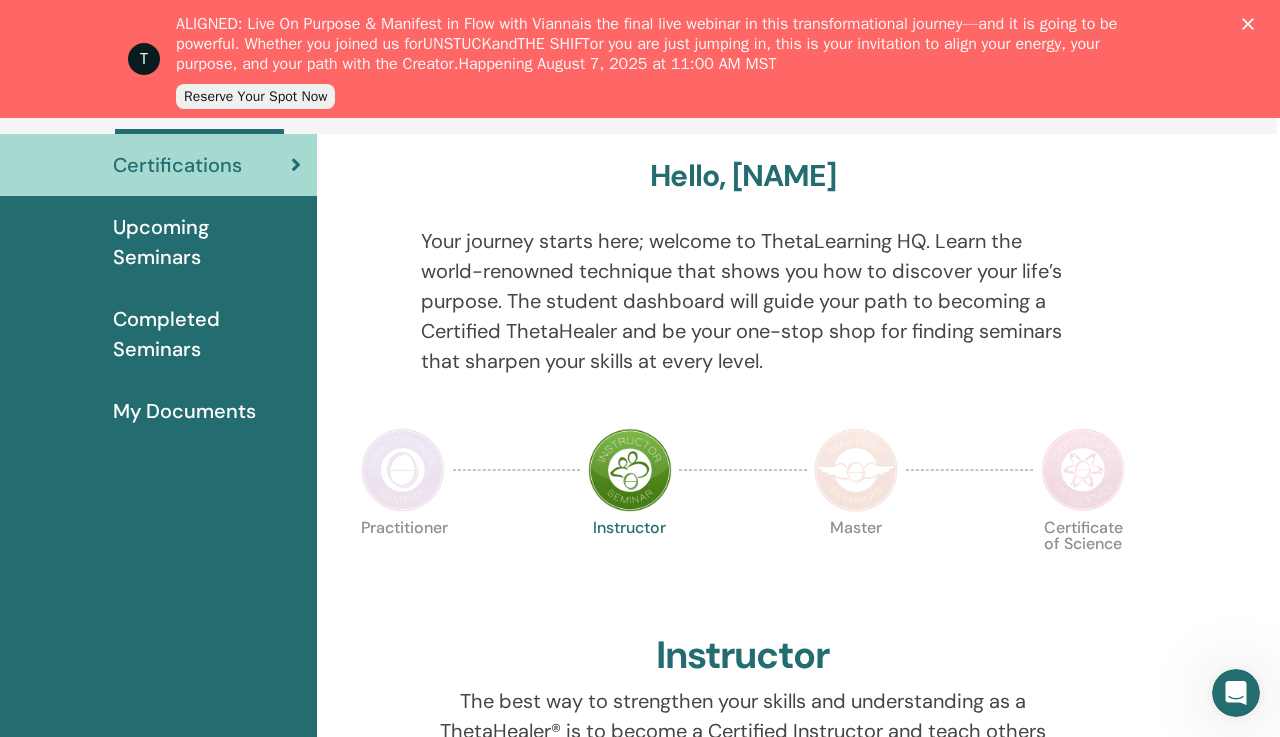 click at bounding box center (403, 470) 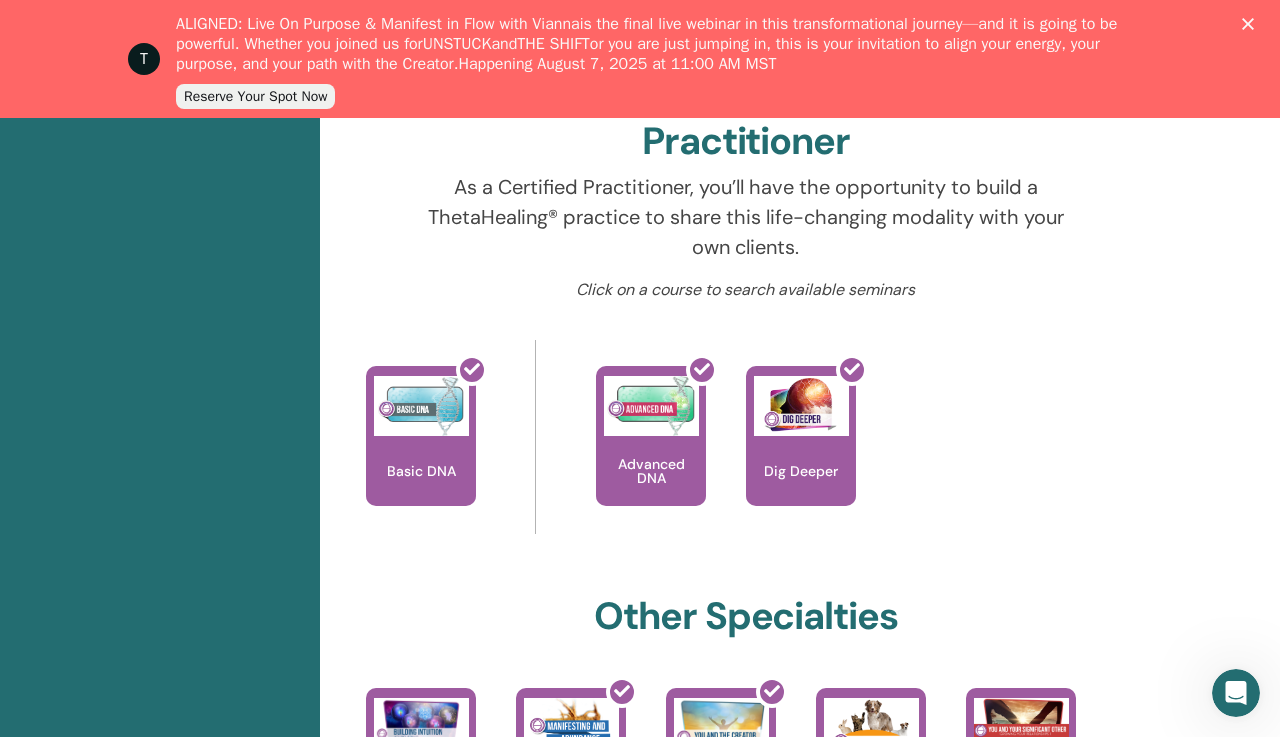 scroll, scrollTop: 863, scrollLeft: 0, axis: vertical 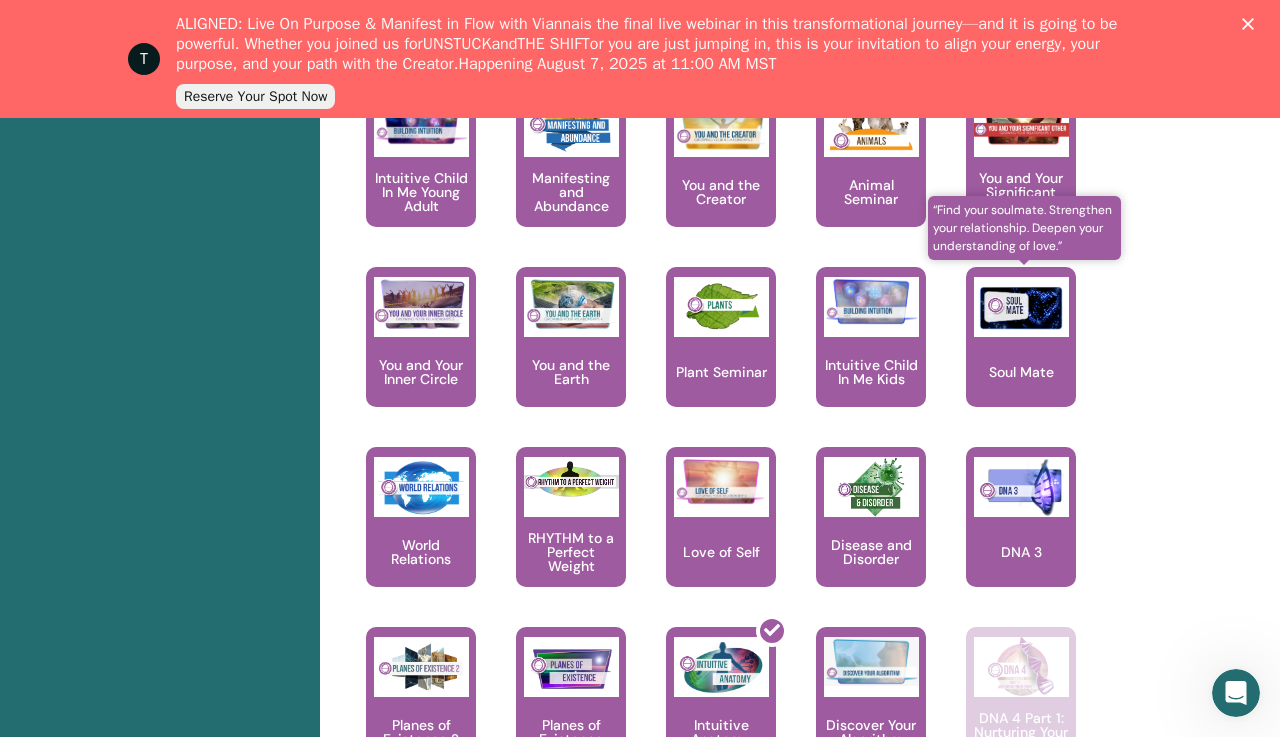 click on "Soul Mate" at bounding box center [1021, 337] 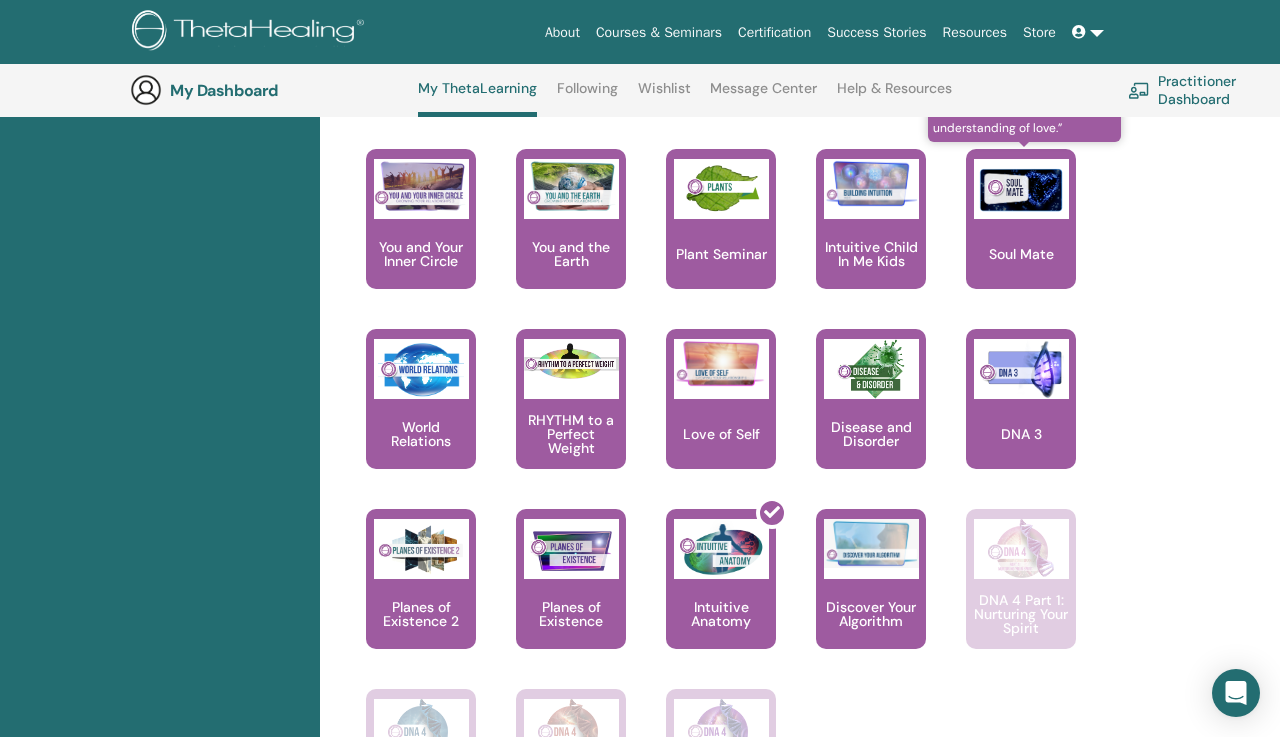 scroll, scrollTop: 1372, scrollLeft: 0, axis: vertical 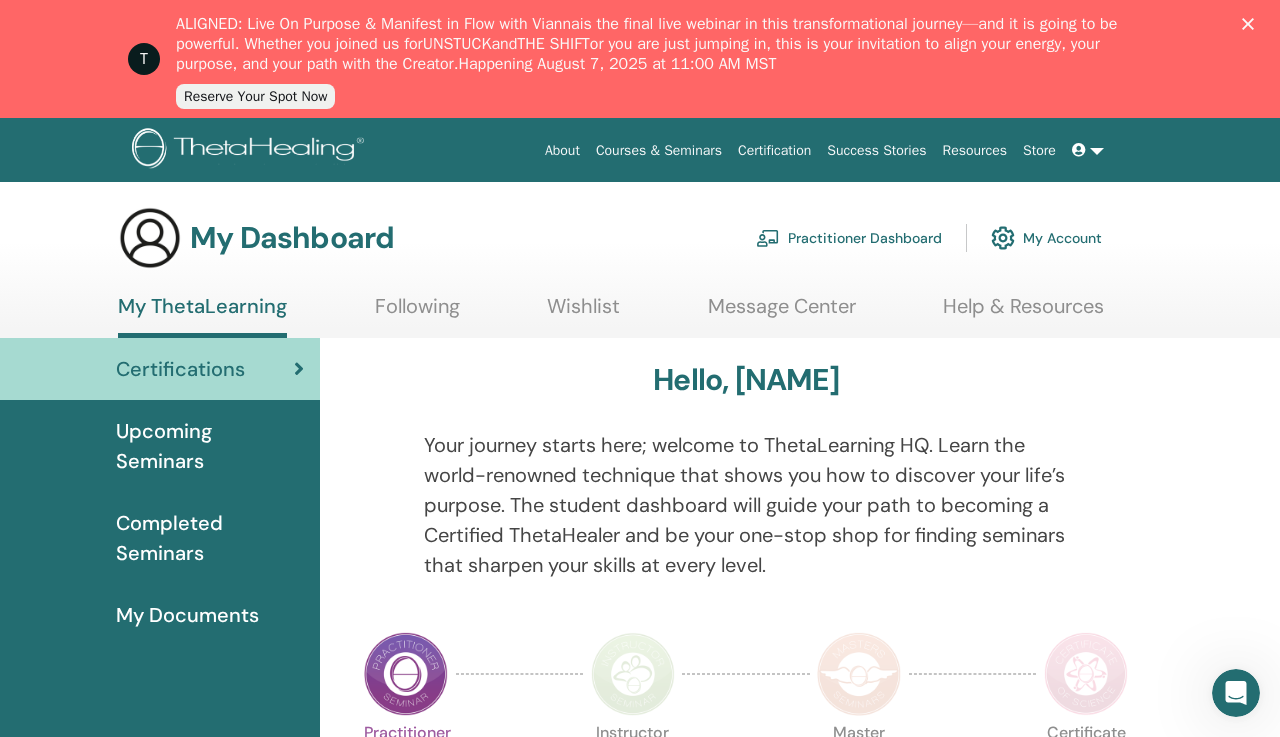 click on "Following" at bounding box center (417, 313) 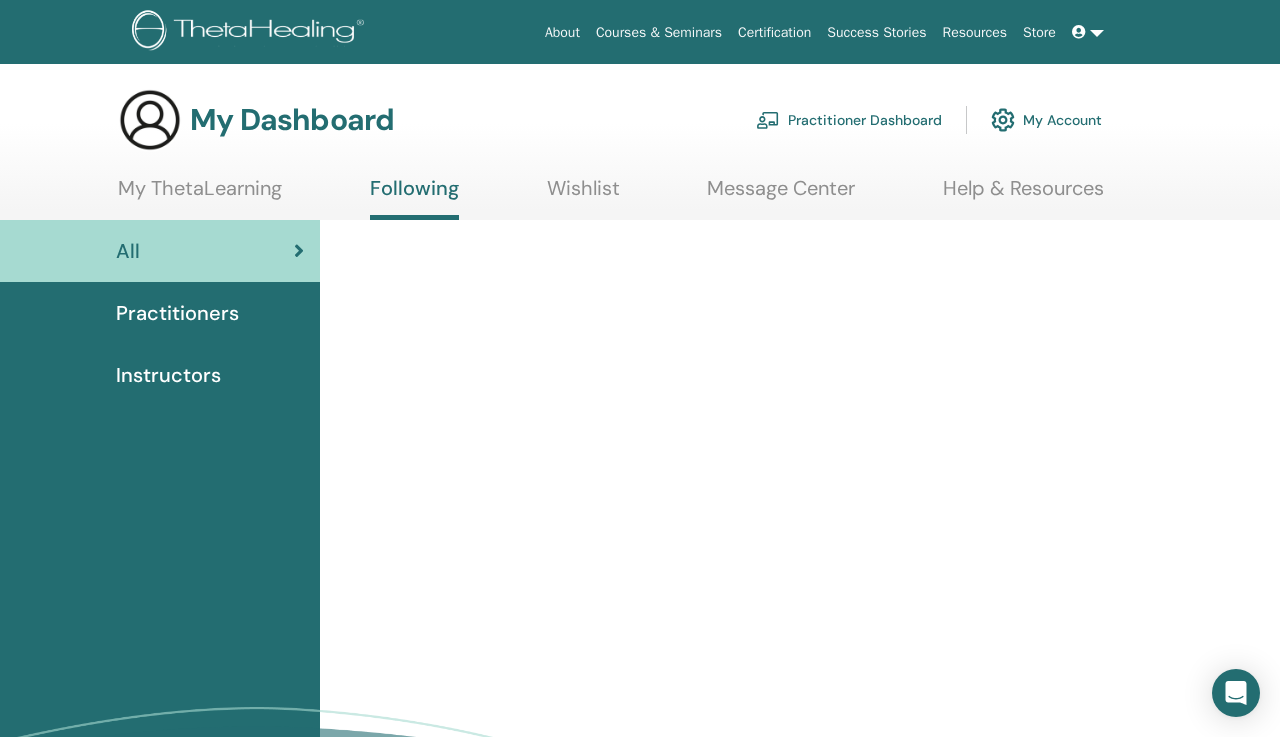 scroll, scrollTop: 0, scrollLeft: 0, axis: both 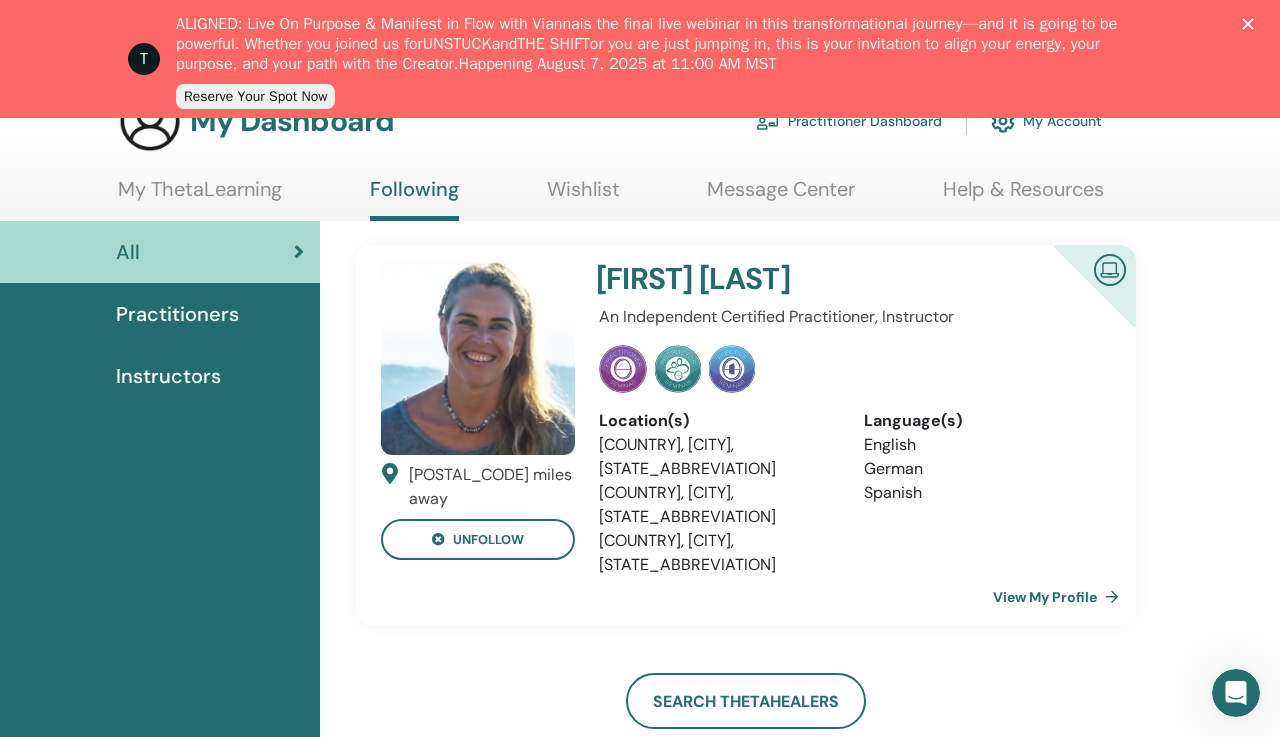 click on "View My Profile" at bounding box center (1060, 597) 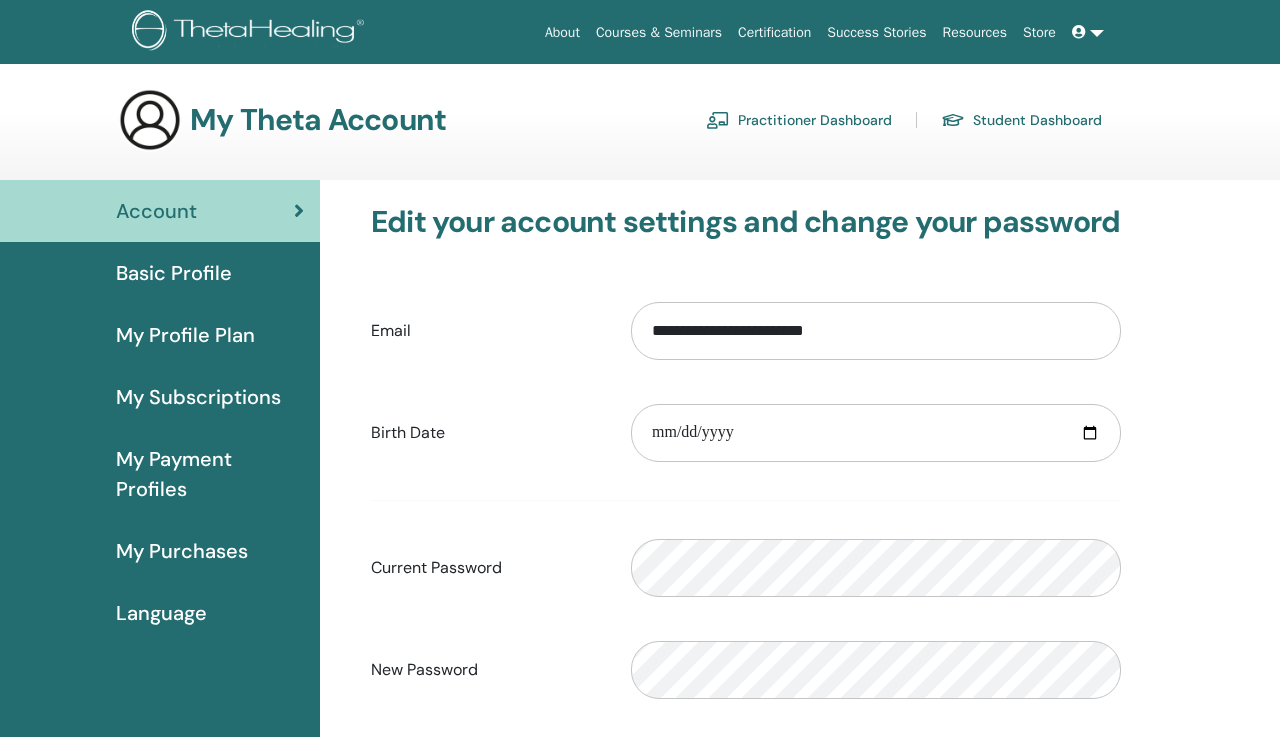 scroll, scrollTop: 0, scrollLeft: 0, axis: both 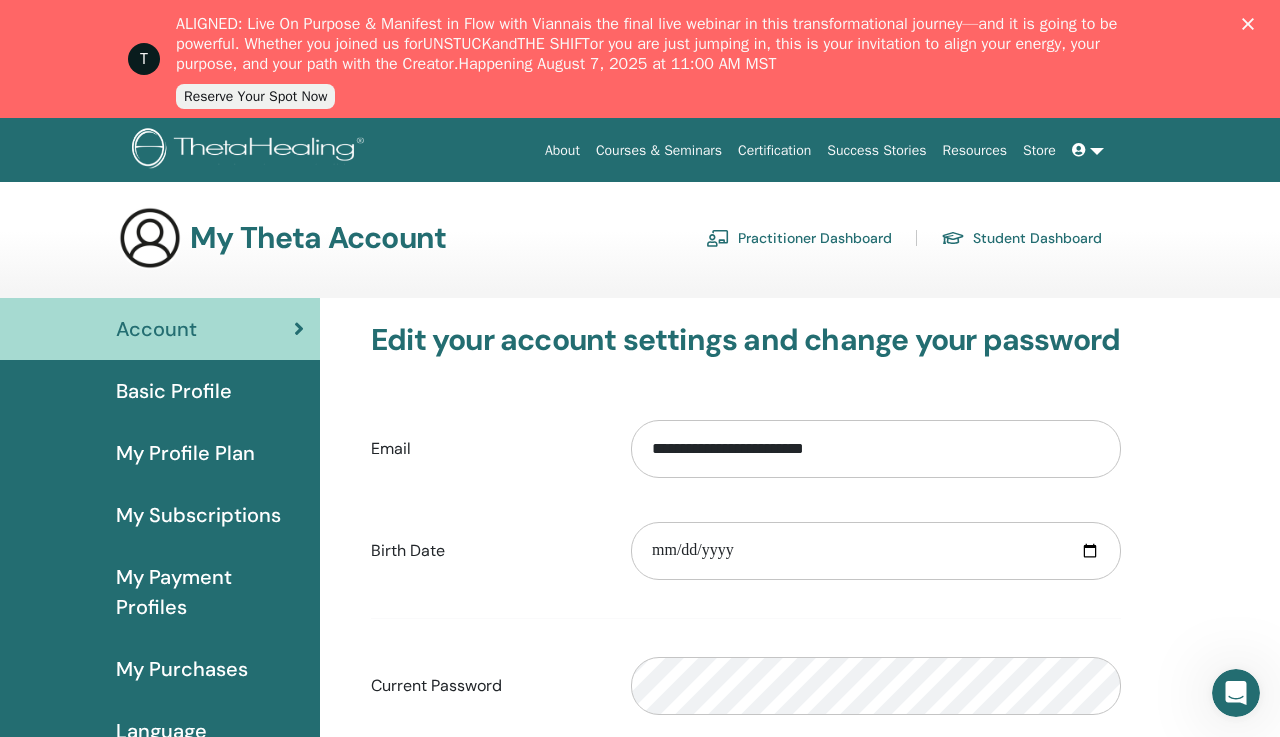 click 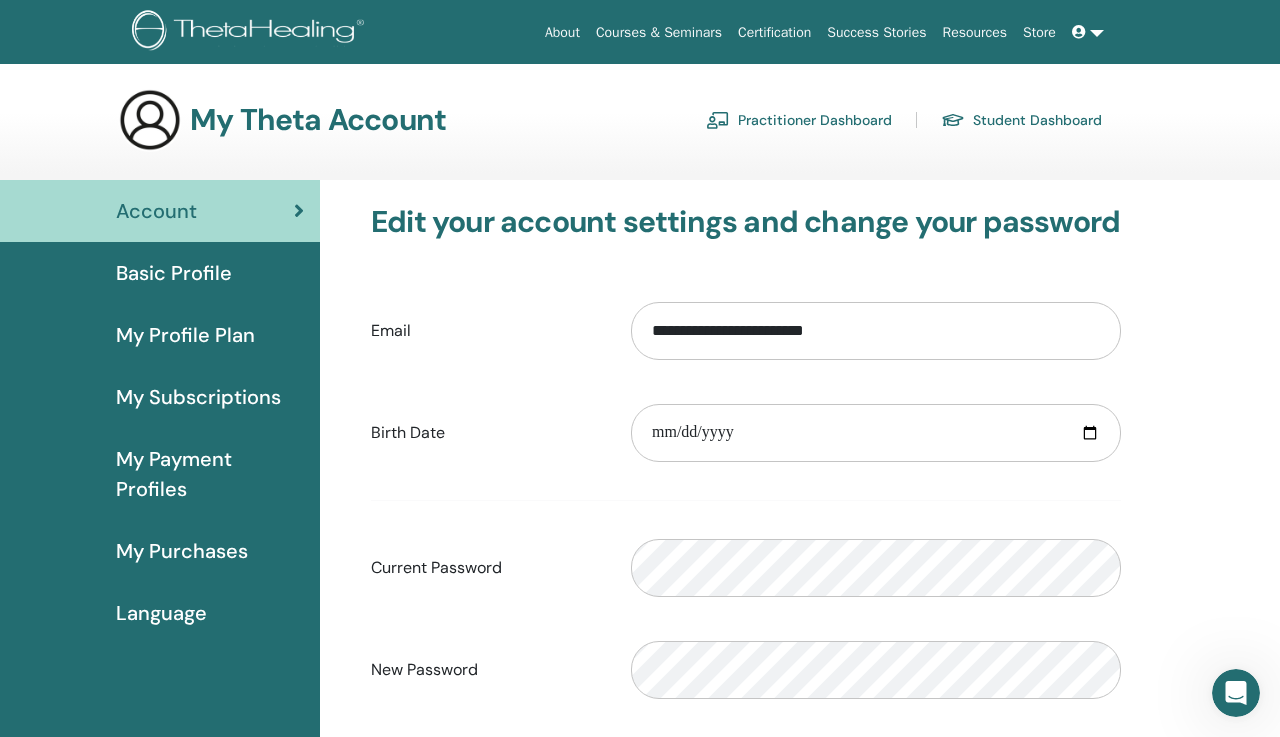 click at bounding box center [1088, 32] 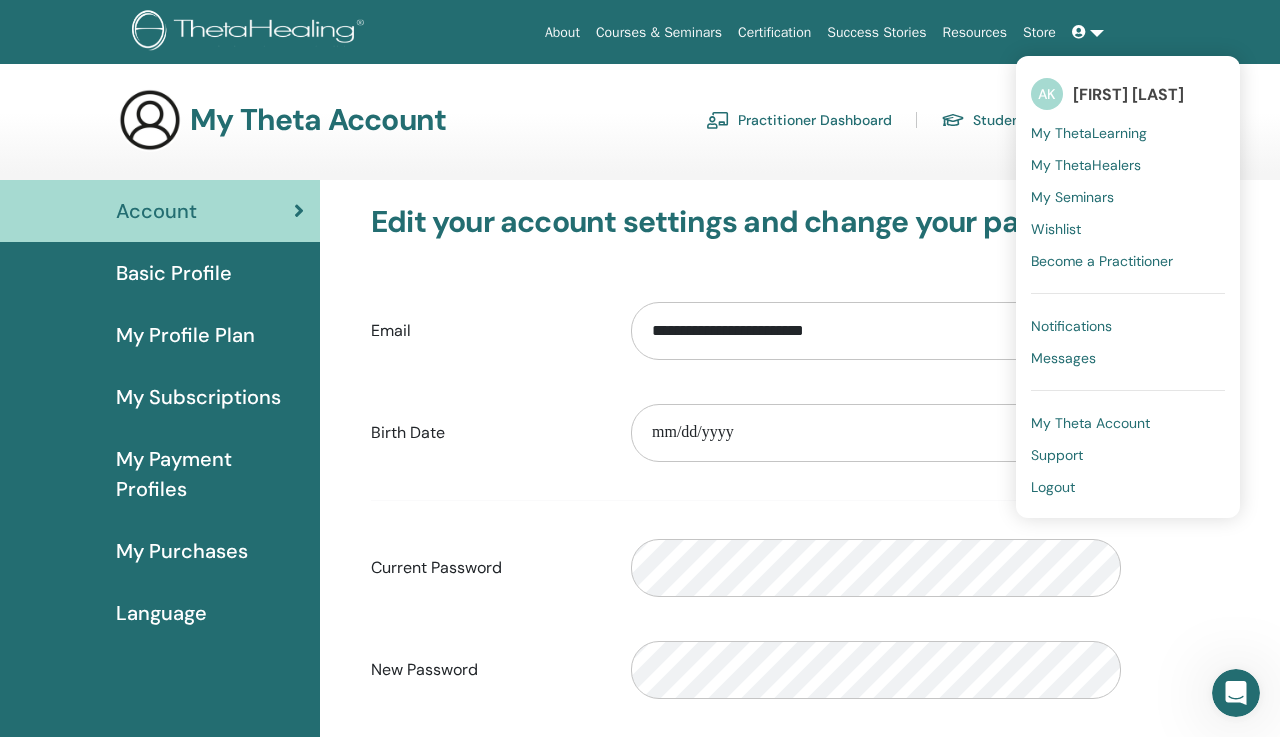 click on "Edit your account settings and change your password" at bounding box center [746, 222] 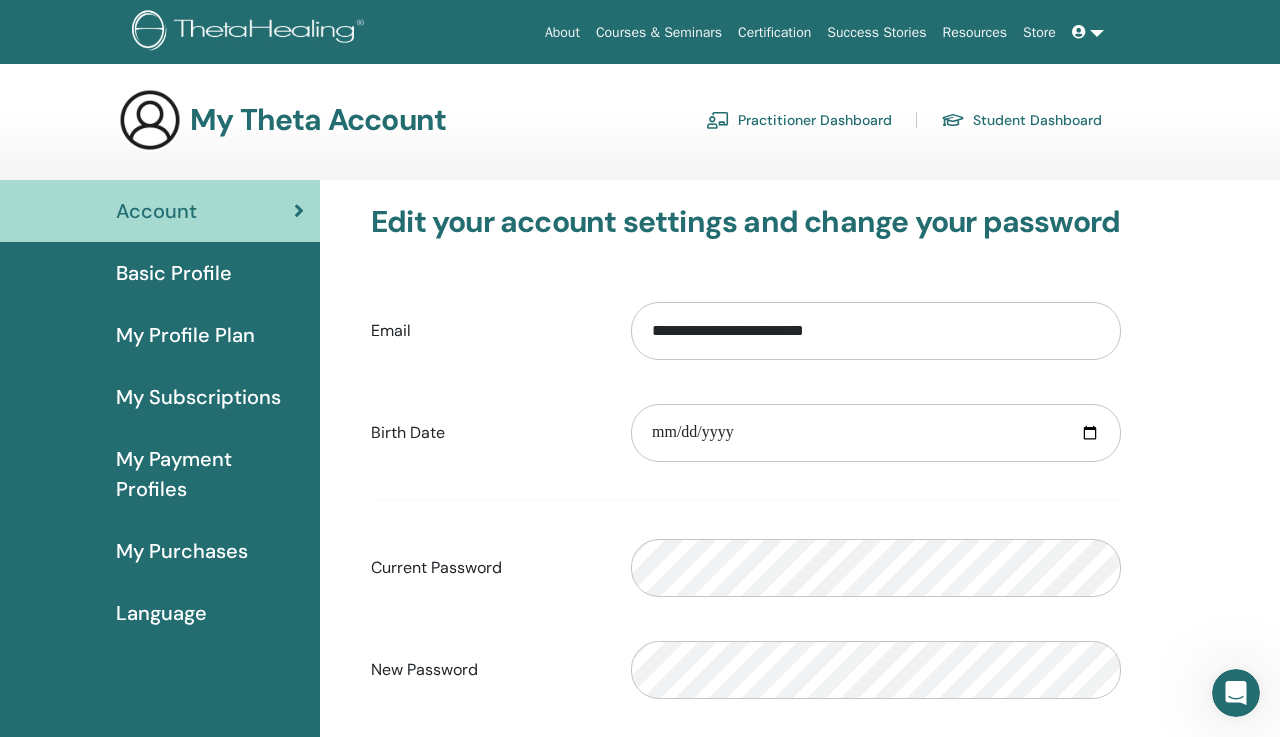 click on "My Profile Plan" at bounding box center (185, 335) 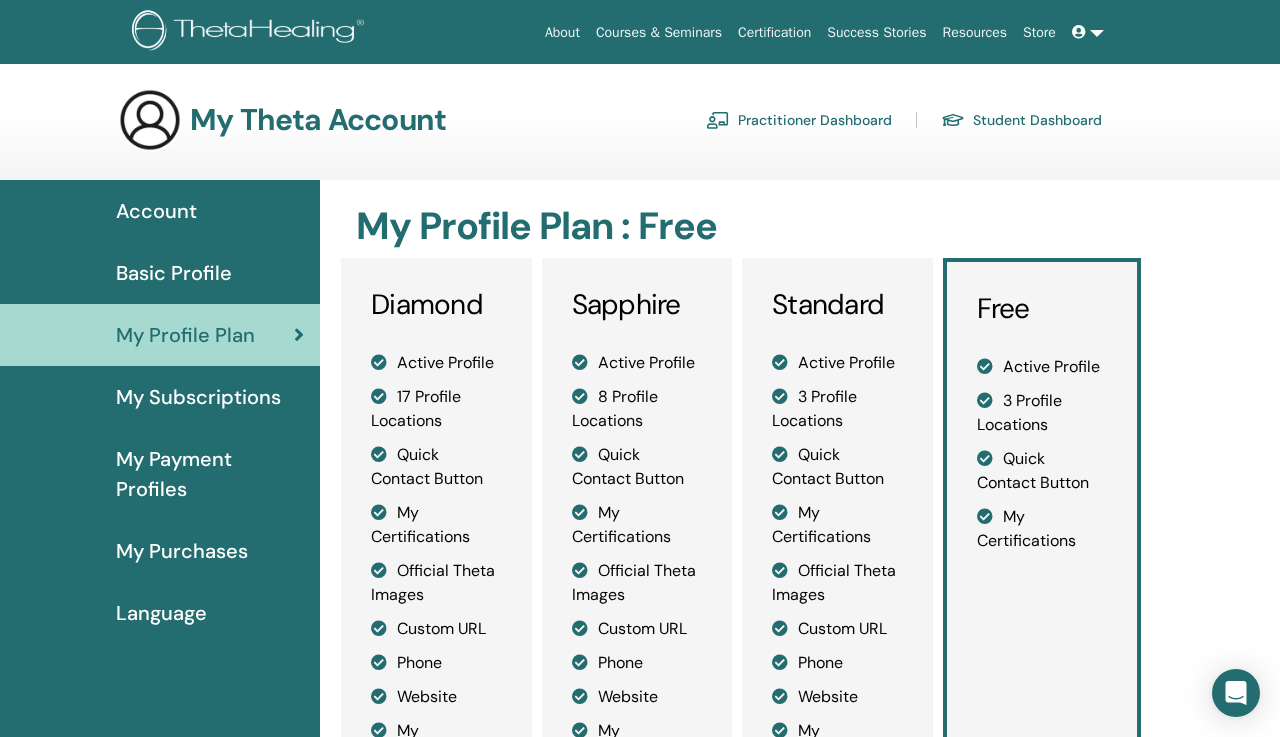 scroll, scrollTop: 0, scrollLeft: 0, axis: both 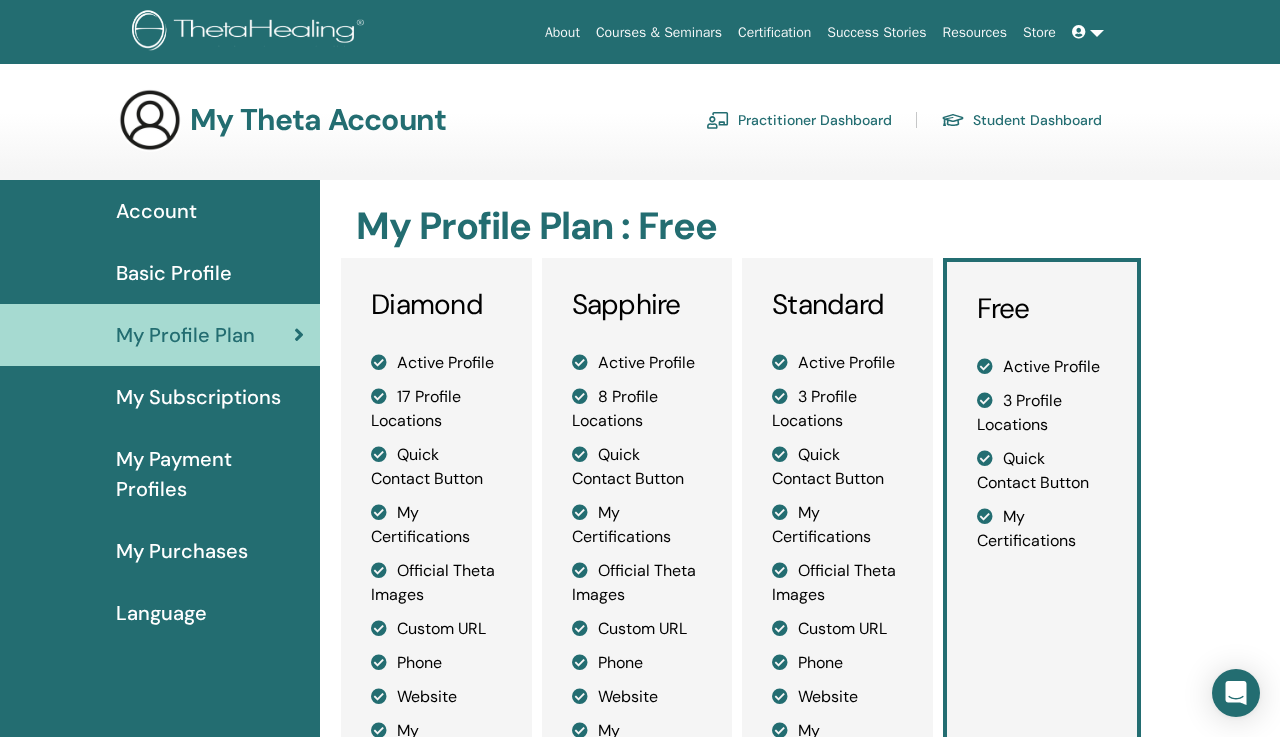 click on "Account" at bounding box center (156, 211) 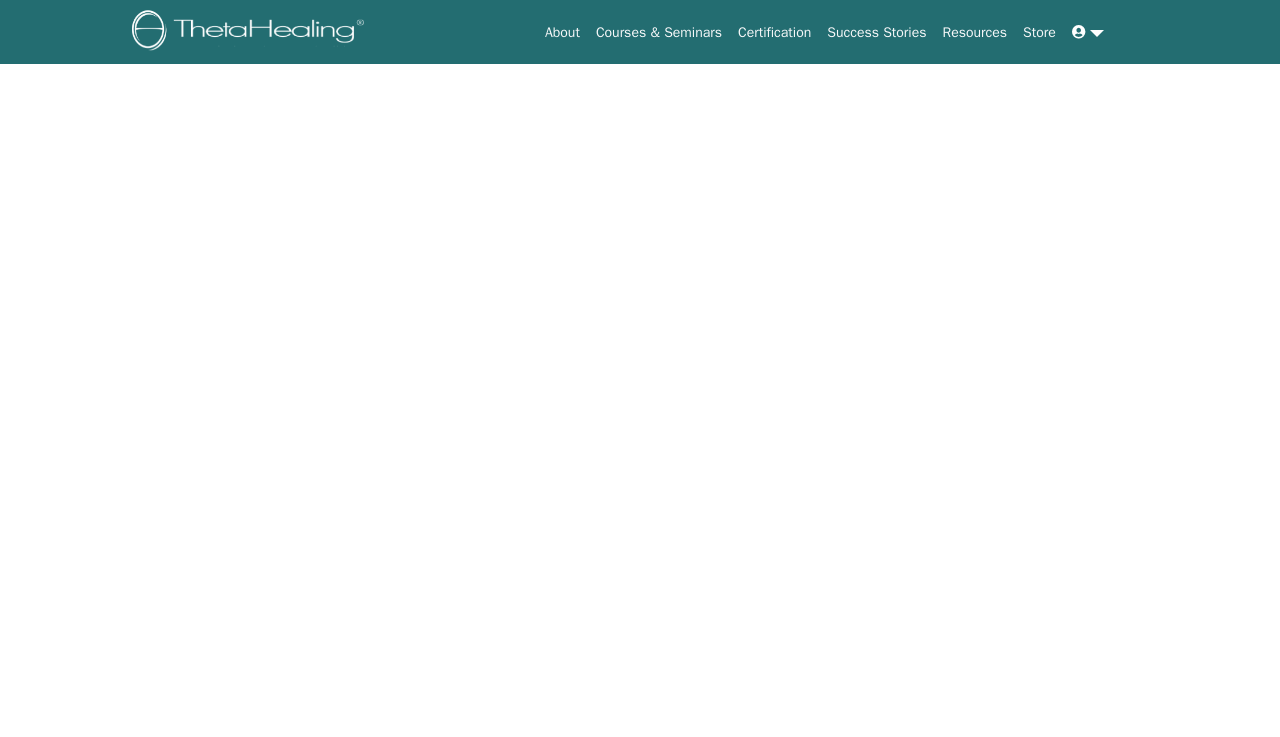 scroll, scrollTop: 0, scrollLeft: 0, axis: both 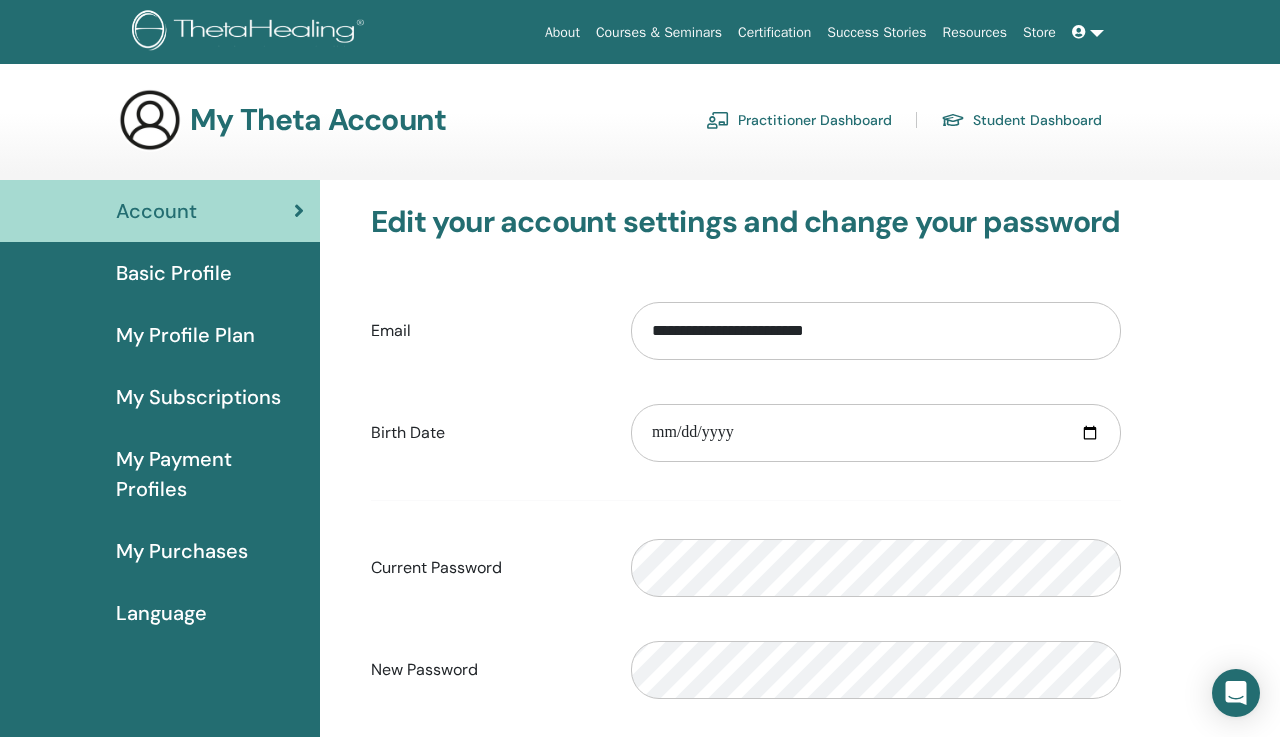 click on "My Subscriptions" at bounding box center [198, 397] 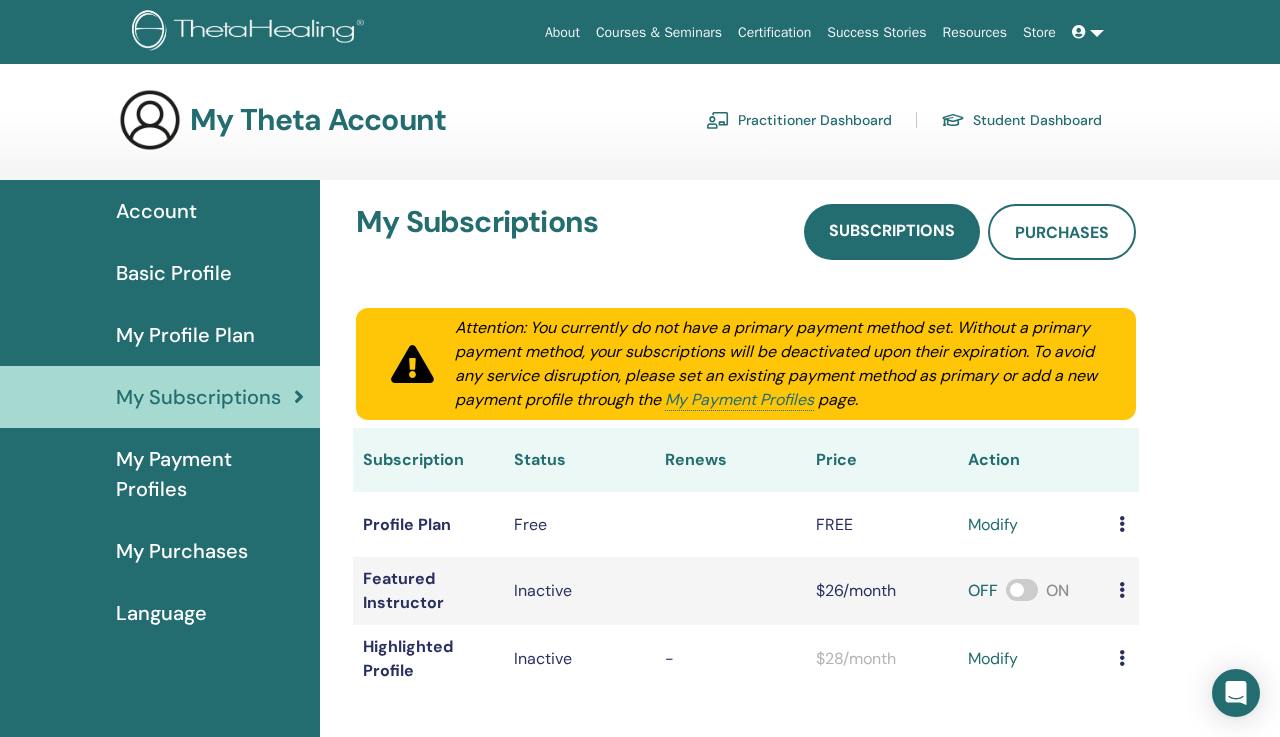 scroll, scrollTop: 0, scrollLeft: 0, axis: both 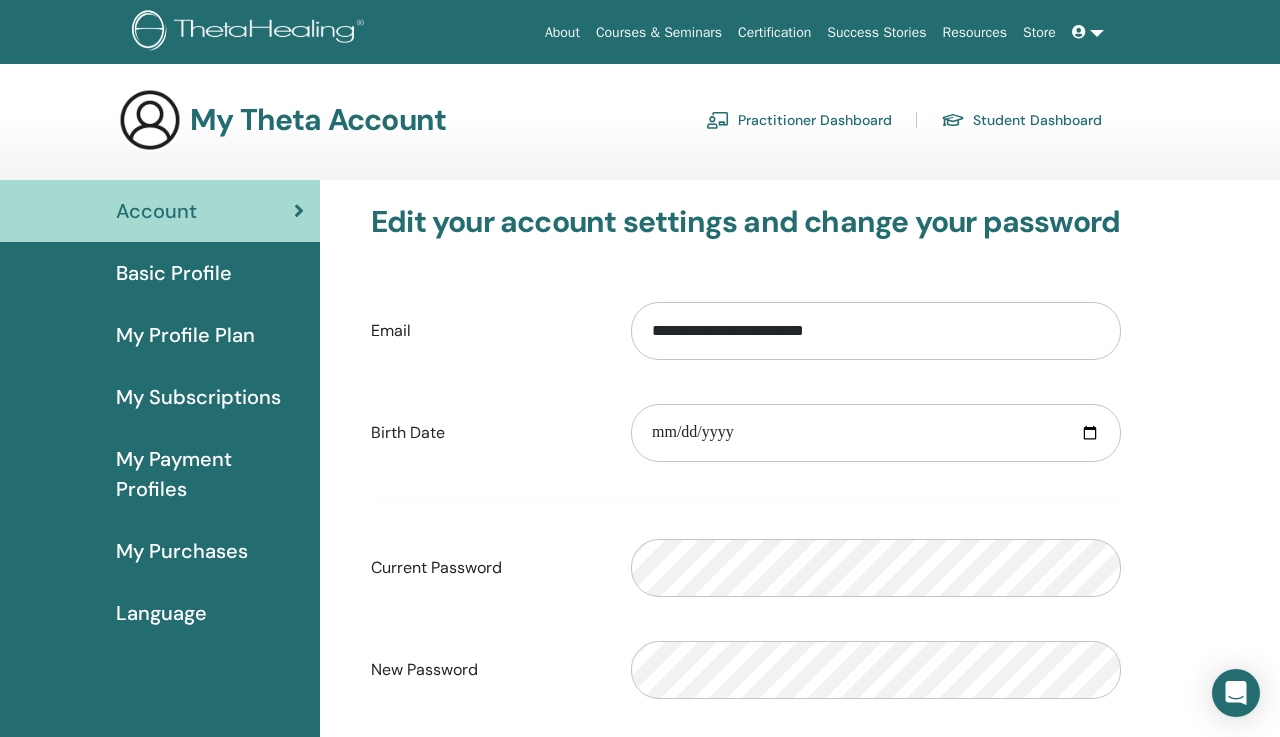 click on "Practitioner Dashboard" at bounding box center [799, 120] 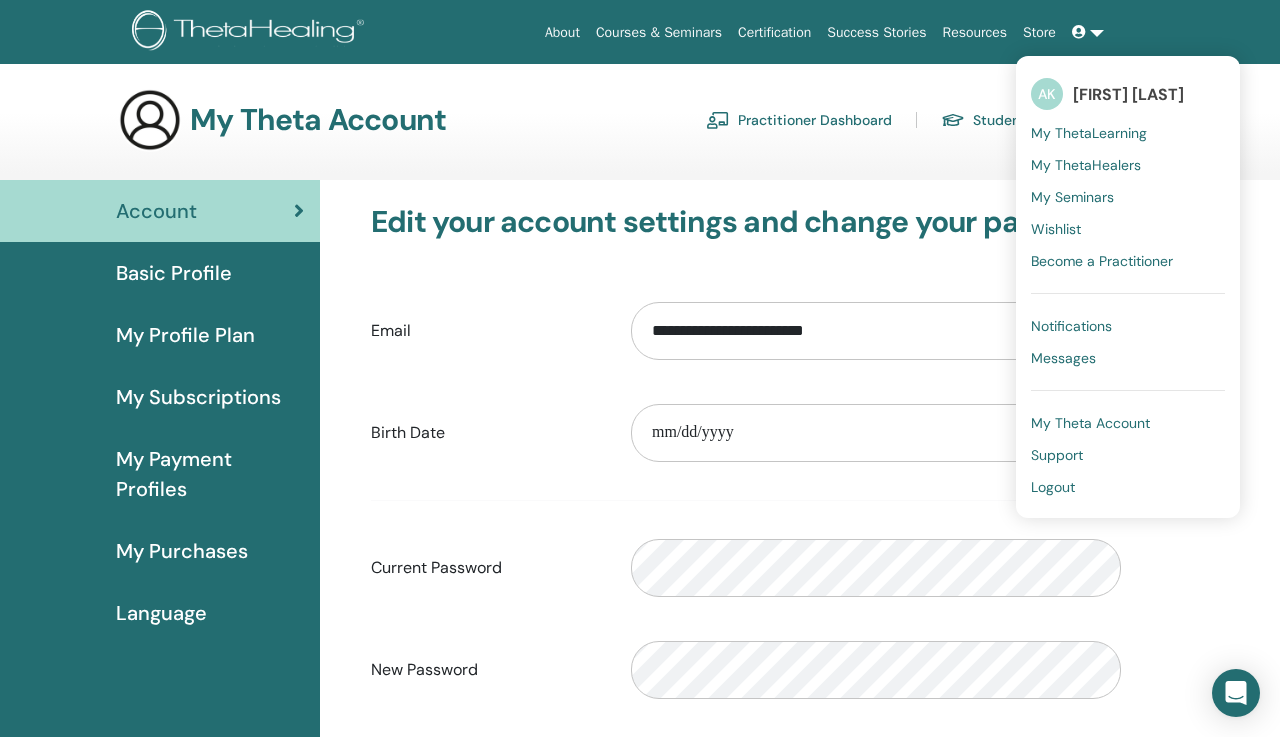 click on "My ThetaLearning" at bounding box center [1089, 133] 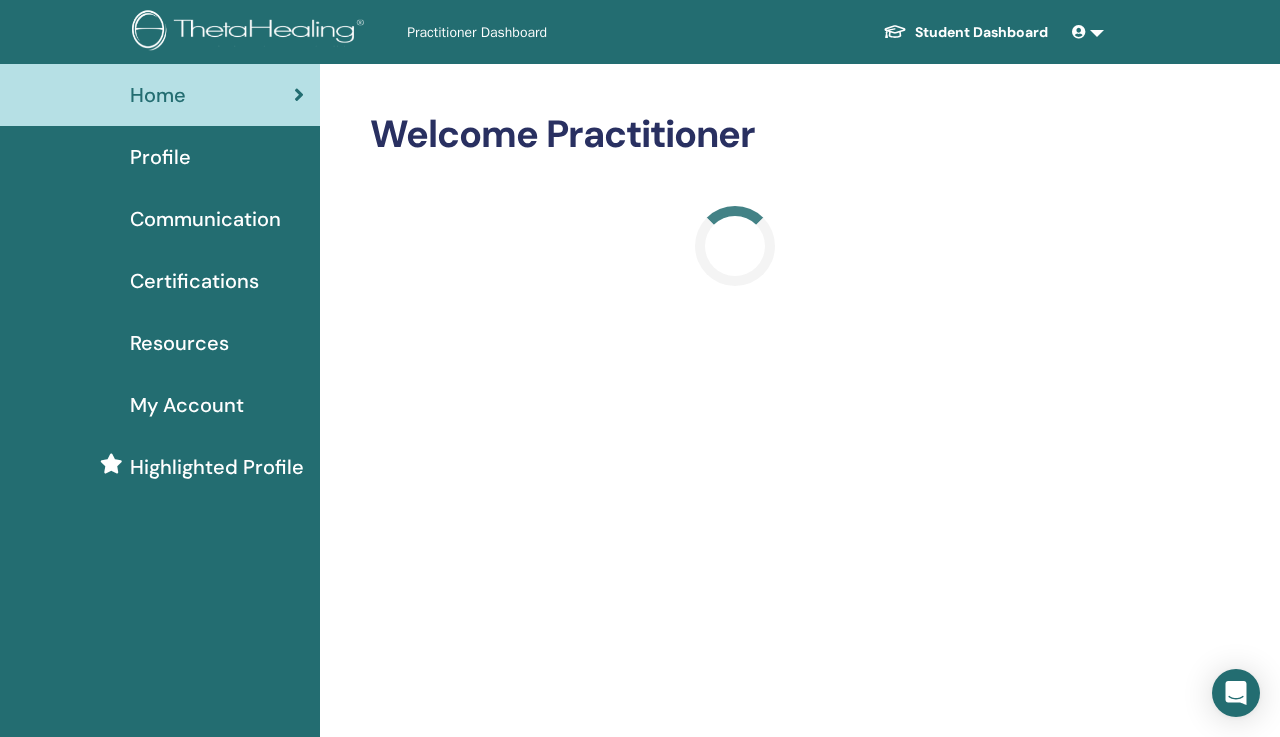 scroll, scrollTop: 0, scrollLeft: 0, axis: both 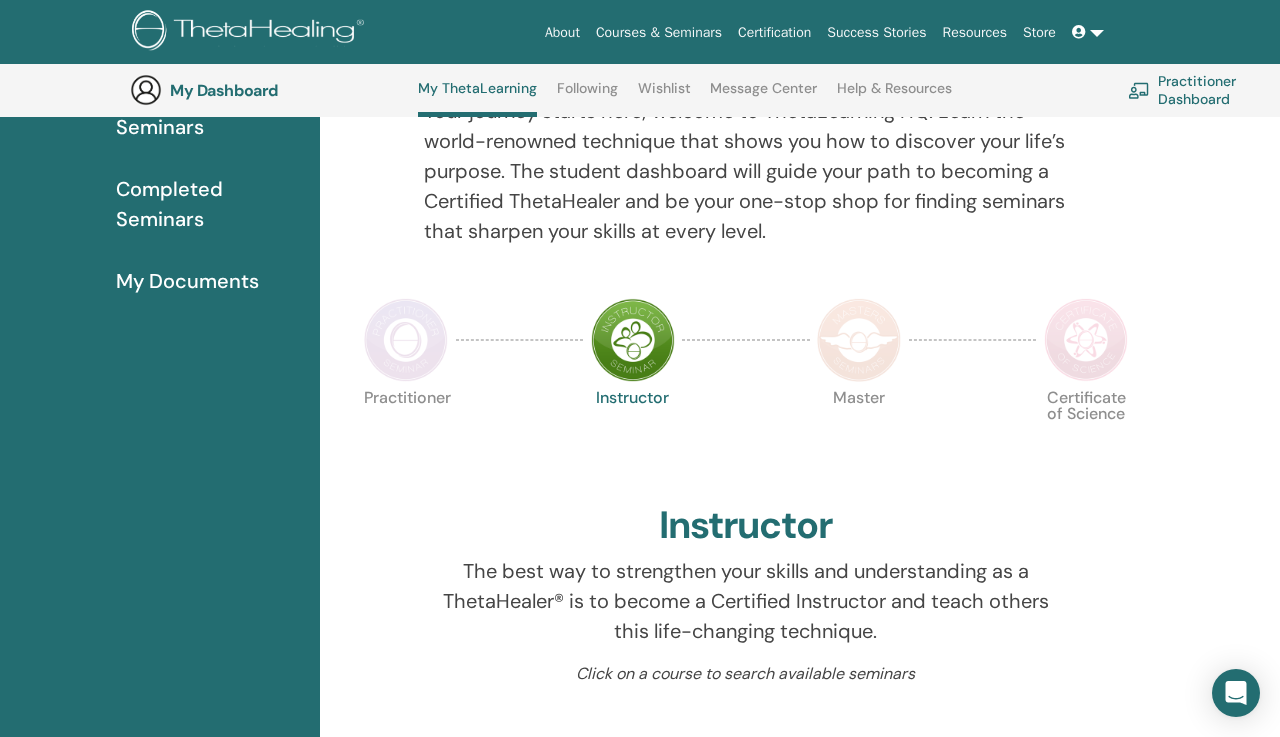 click at bounding box center [406, 340] 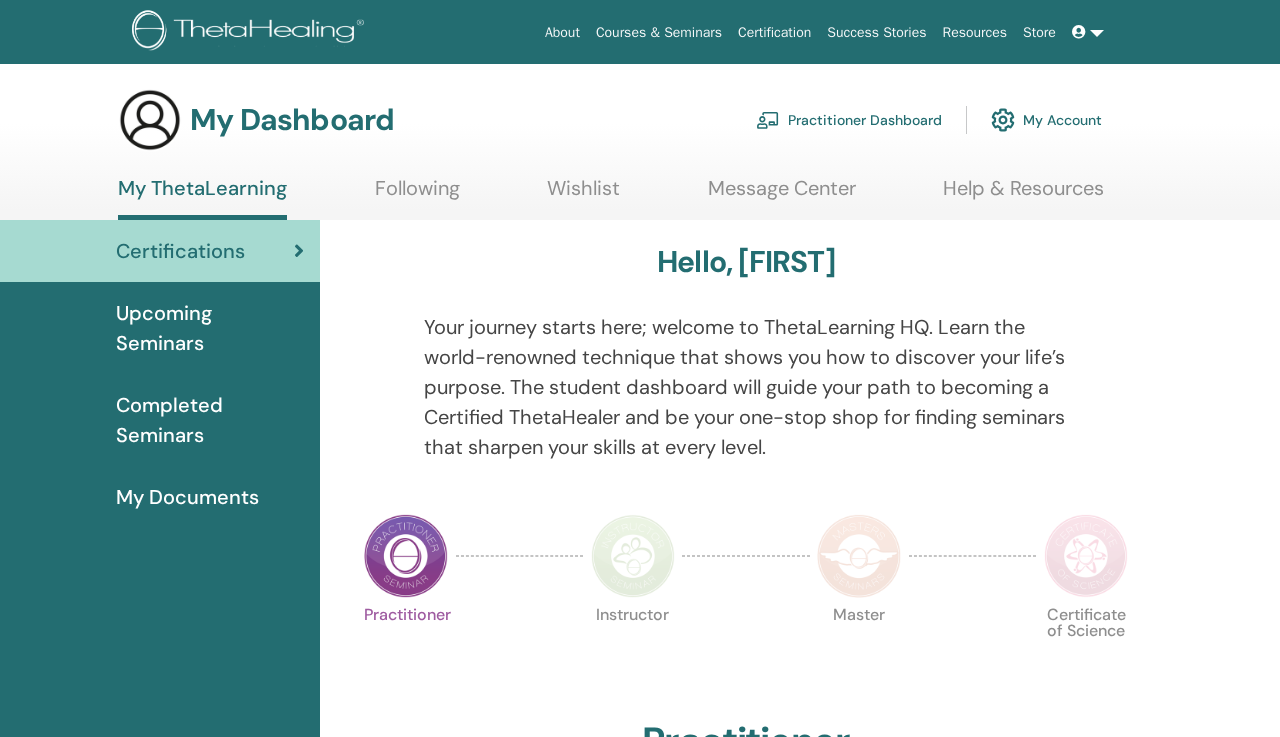 scroll, scrollTop: 0, scrollLeft: 0, axis: both 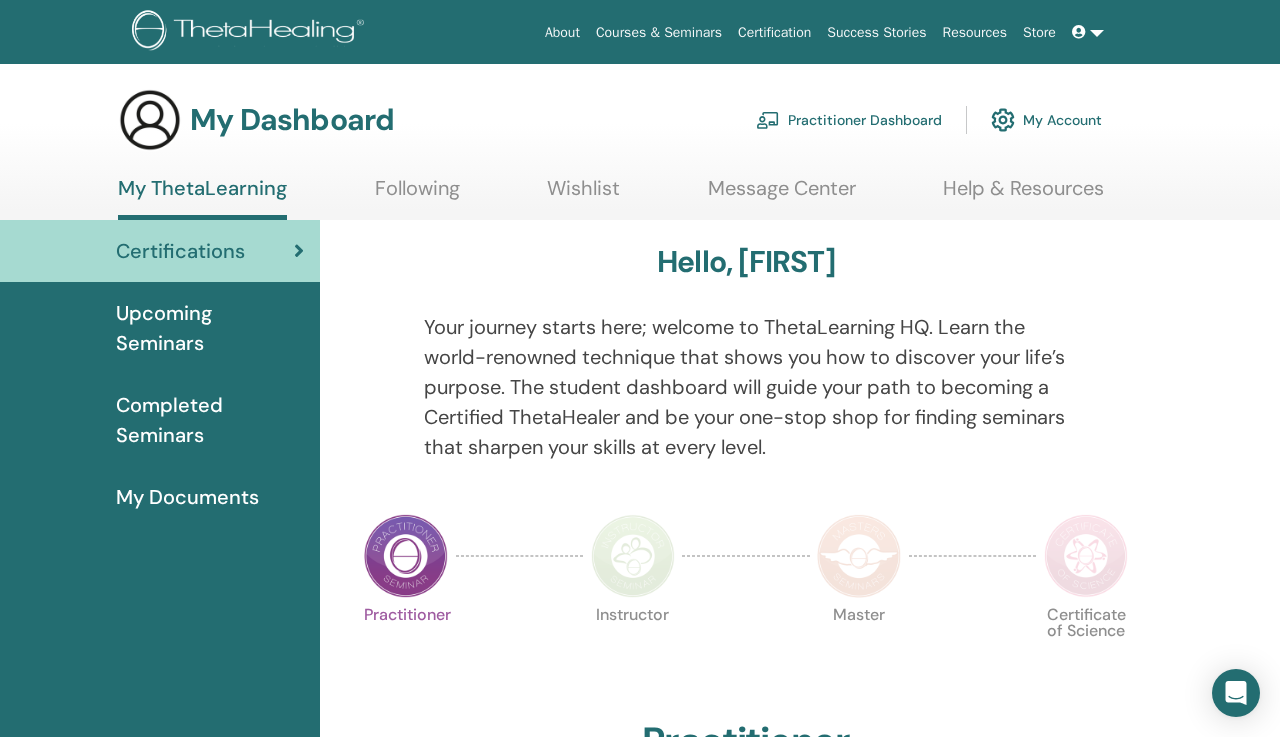click on "My Documents" at bounding box center [187, 497] 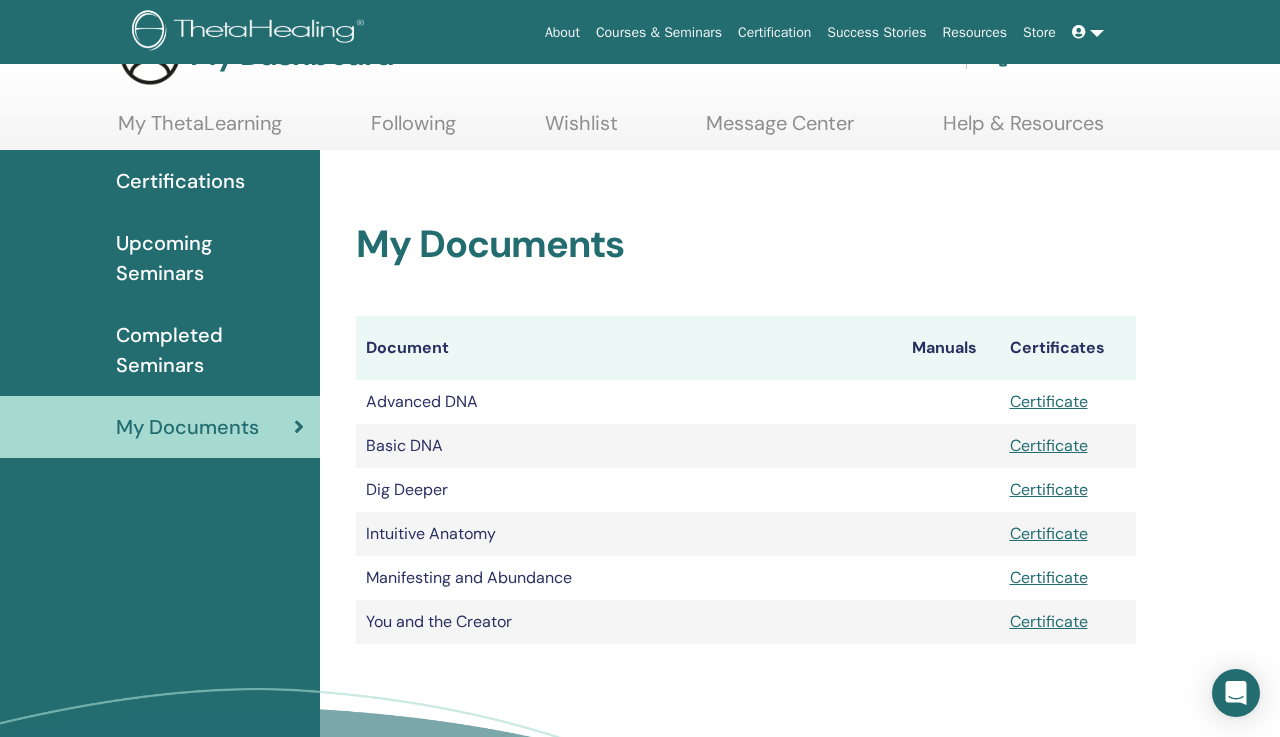 scroll, scrollTop: 64, scrollLeft: 0, axis: vertical 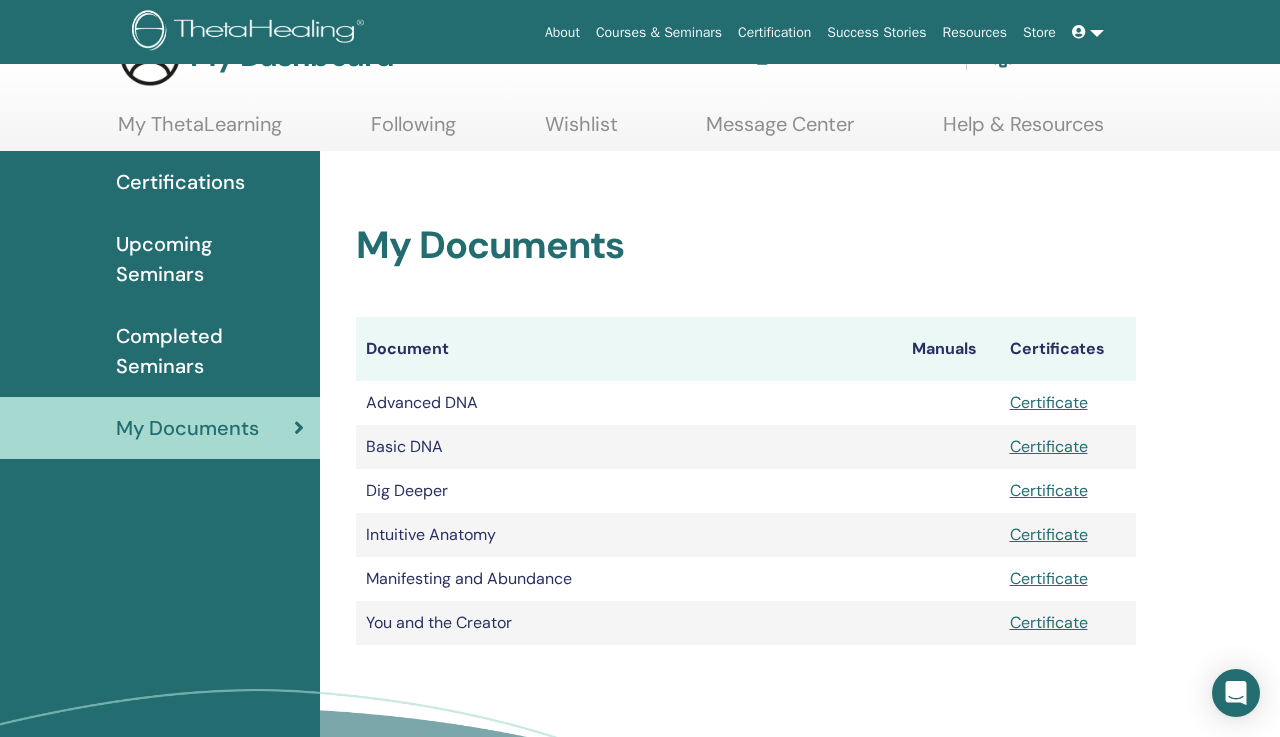 click on "Certificate" at bounding box center (1049, 622) 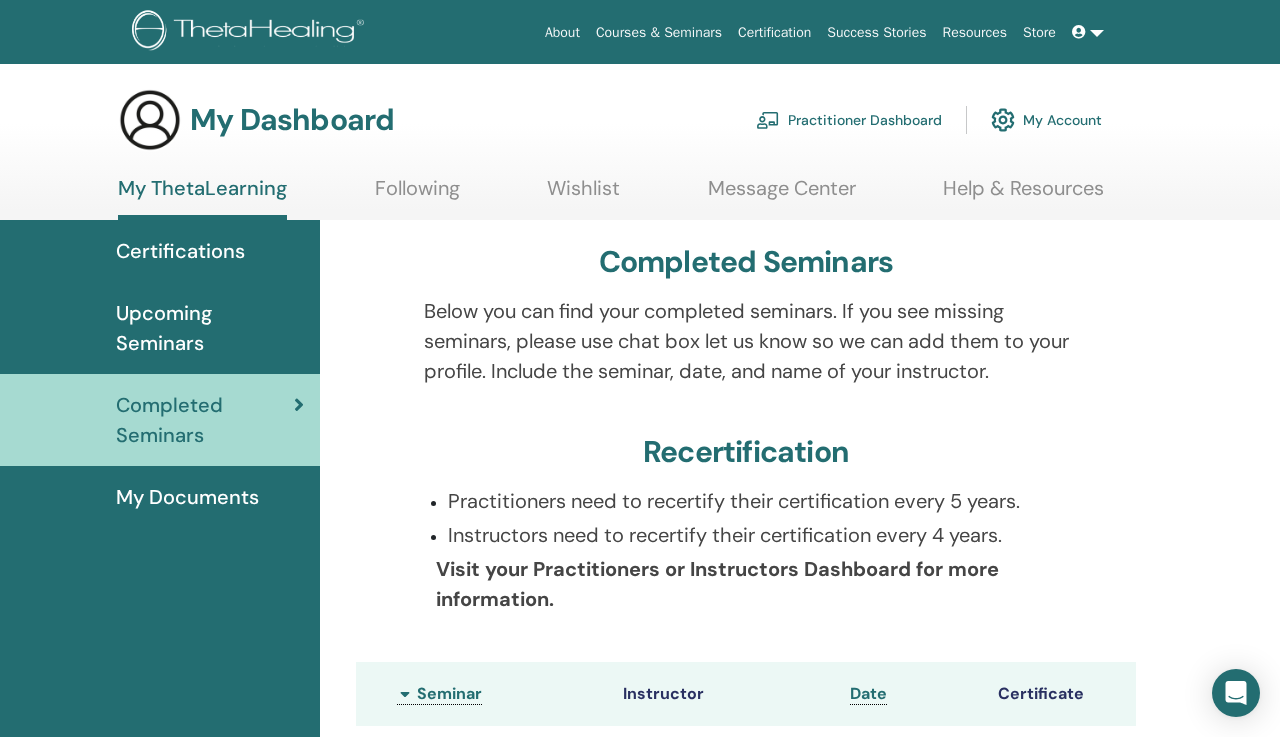 scroll, scrollTop: 0, scrollLeft: 0, axis: both 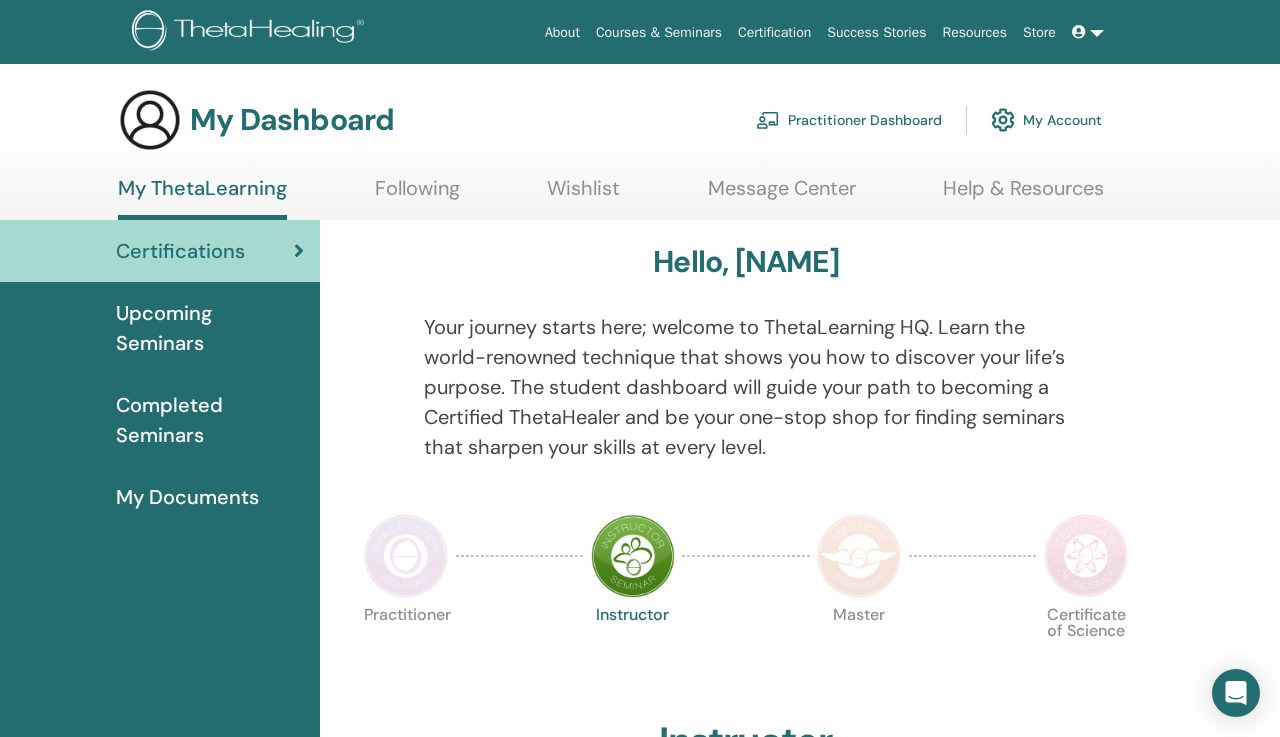 click on "Following" at bounding box center (417, 195) 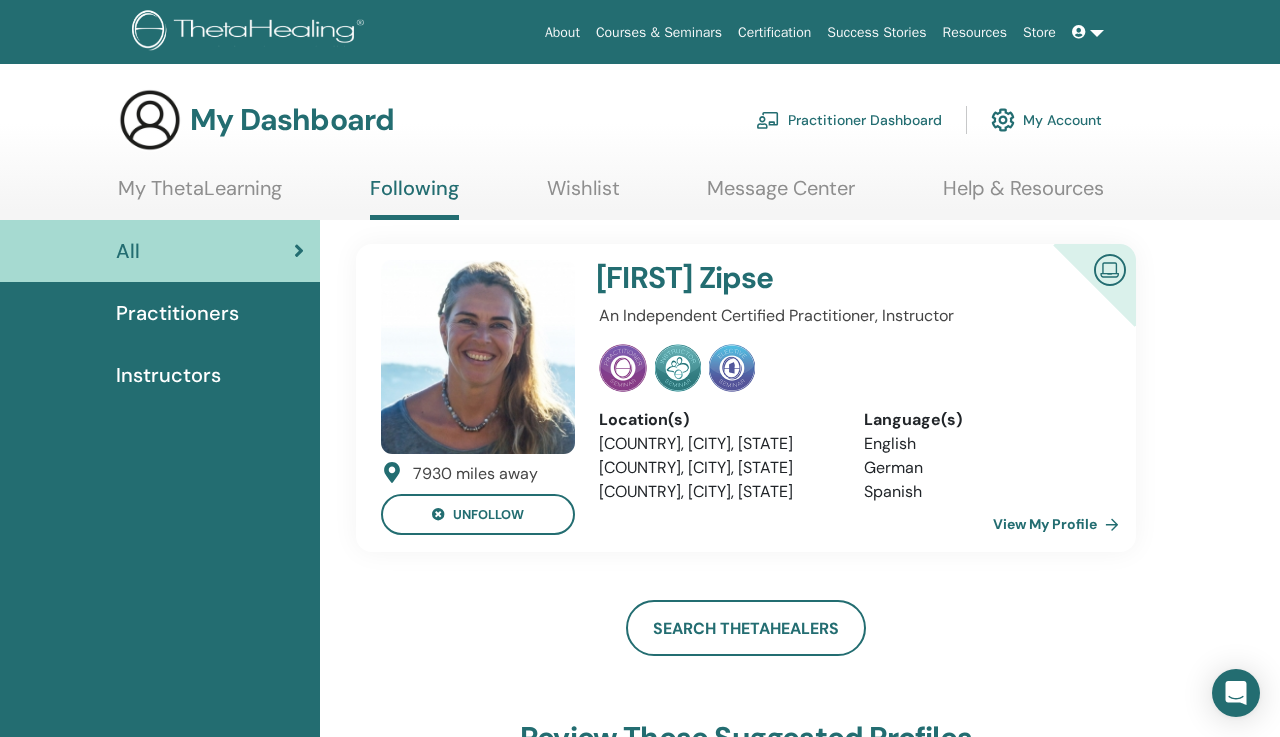 scroll, scrollTop: 0, scrollLeft: 0, axis: both 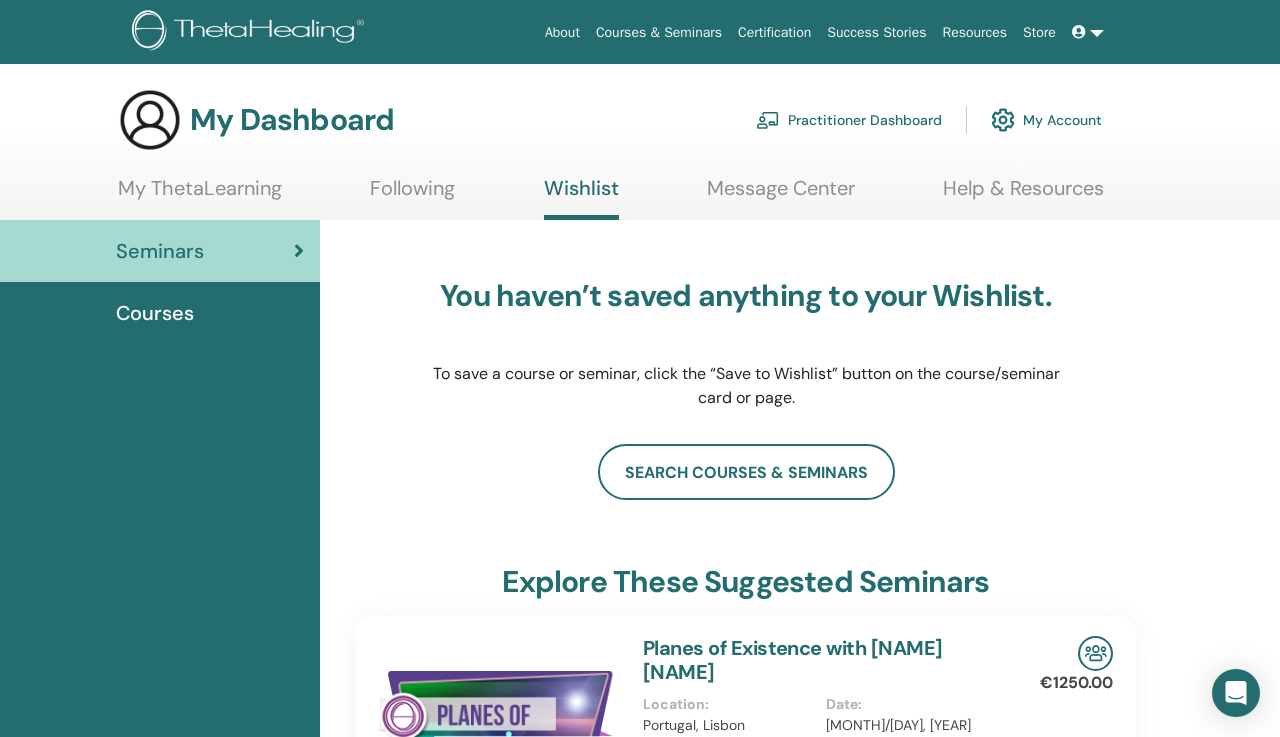 click on "Following" at bounding box center [412, 195] 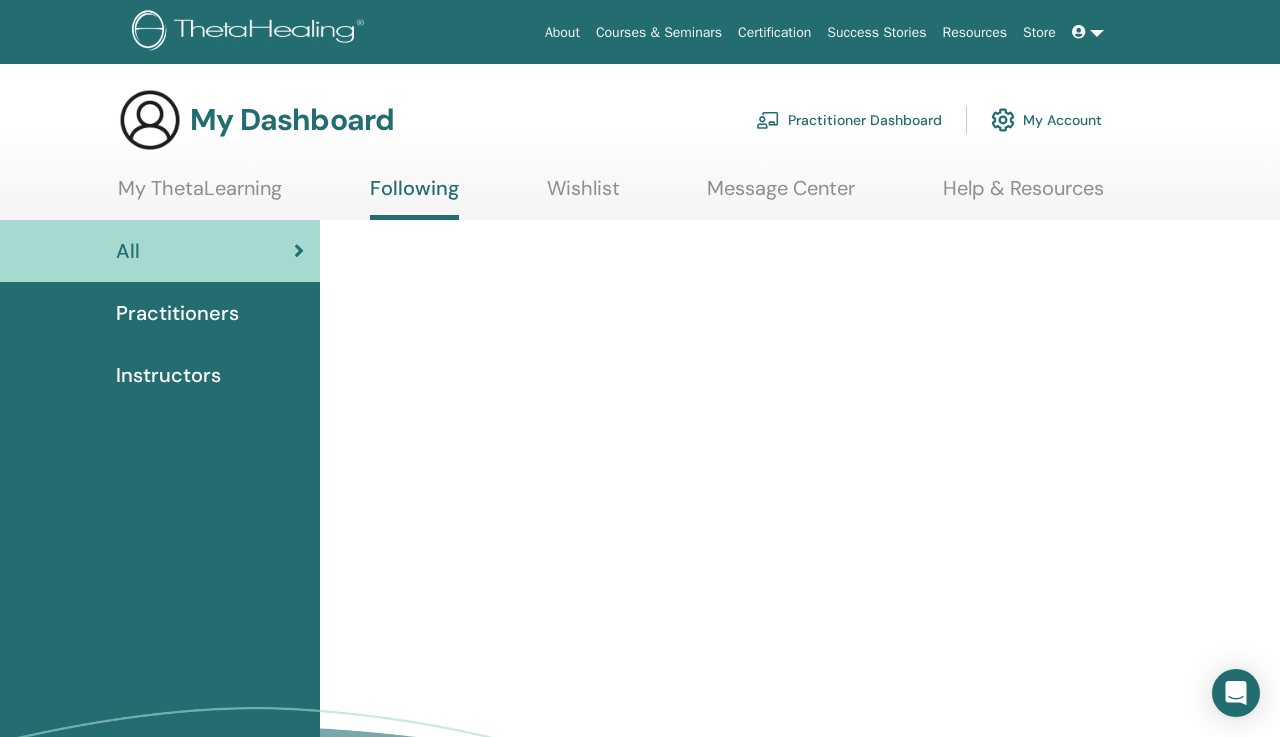 scroll, scrollTop: 0, scrollLeft: 0, axis: both 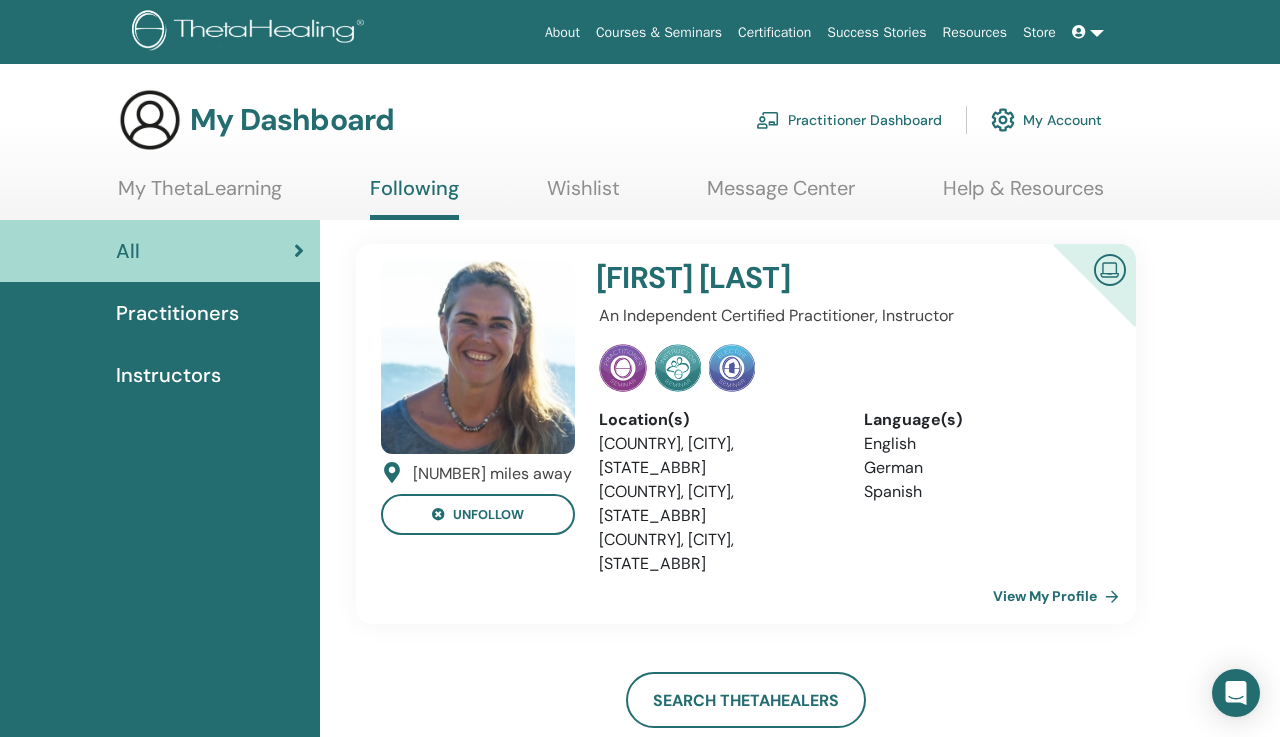 click on "My ThetaLearning" at bounding box center (200, 195) 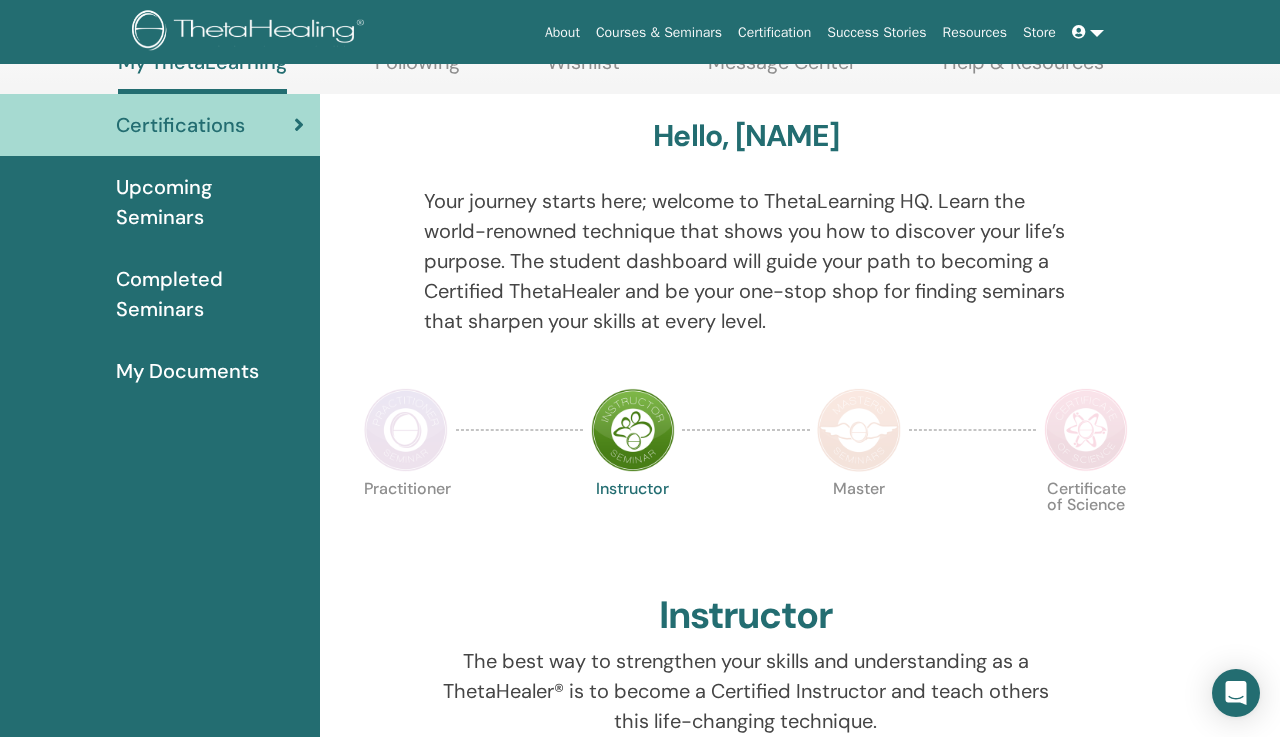 scroll, scrollTop: 128, scrollLeft: 0, axis: vertical 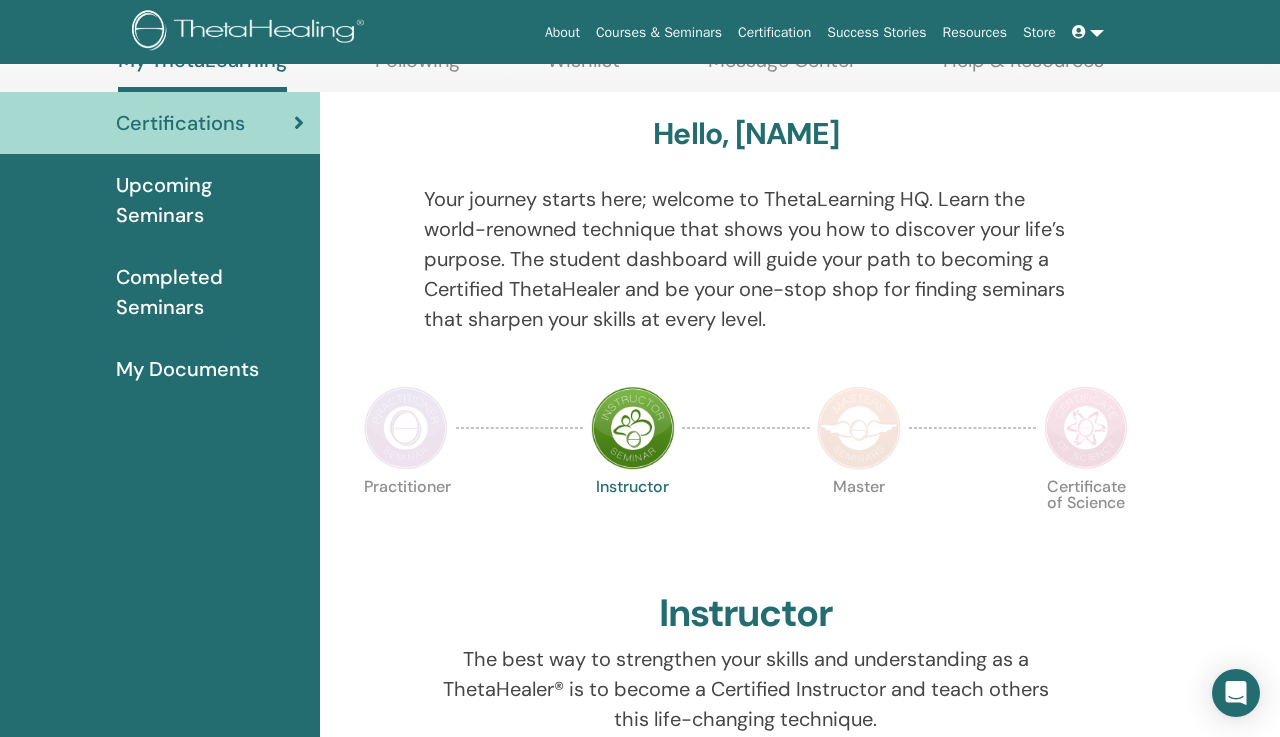 click at bounding box center [406, 428] 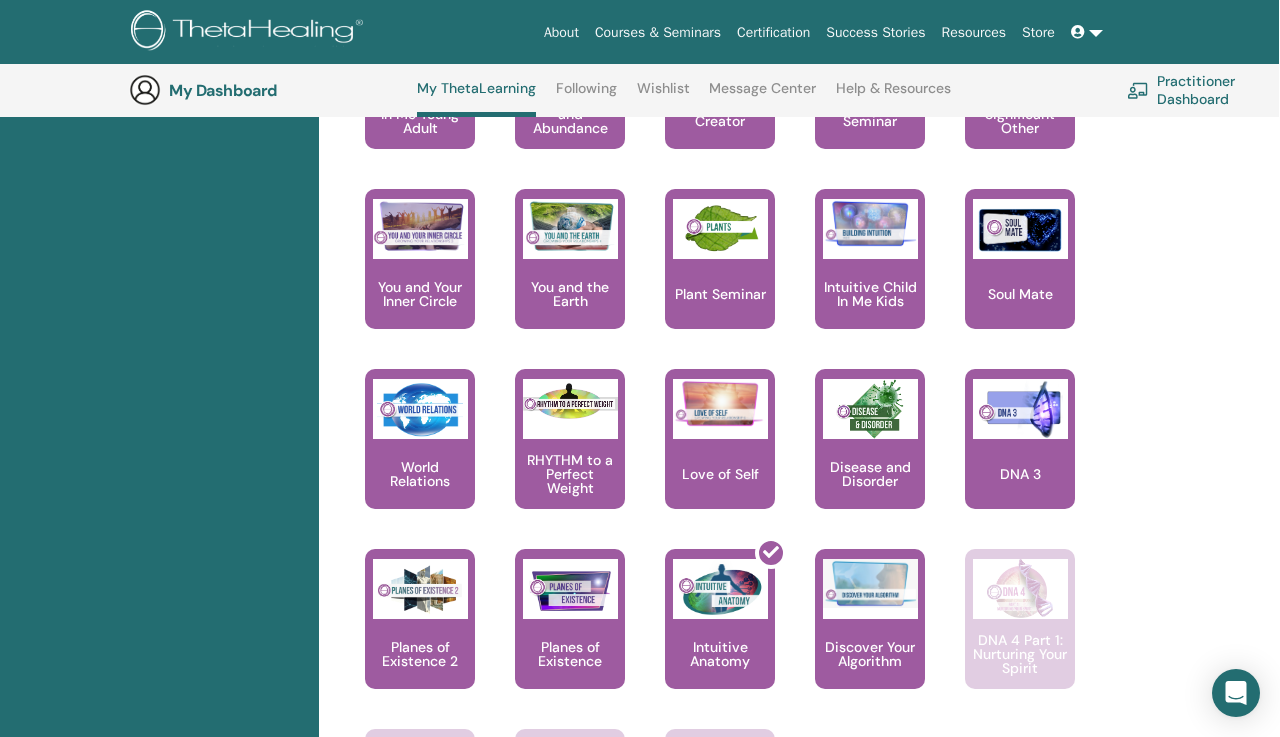 scroll, scrollTop: 1335, scrollLeft: 0, axis: vertical 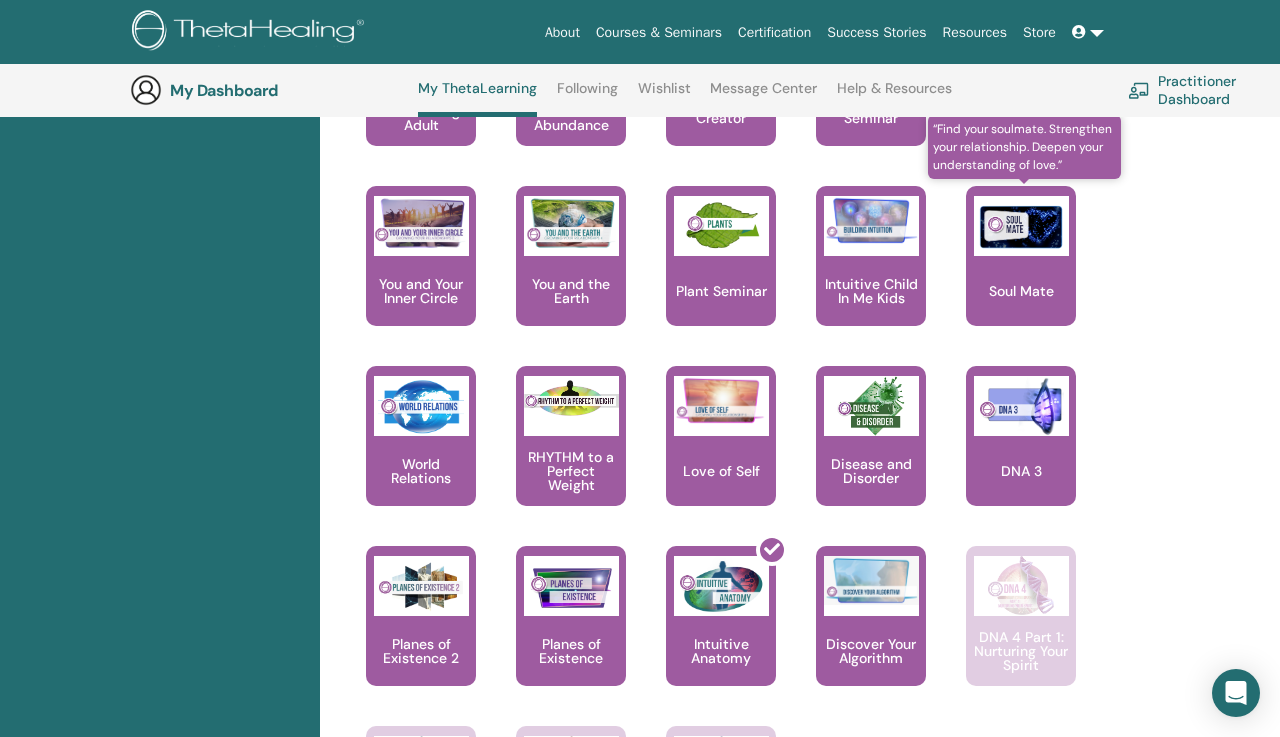 click on "Soul Mate" at bounding box center (1021, 256) 